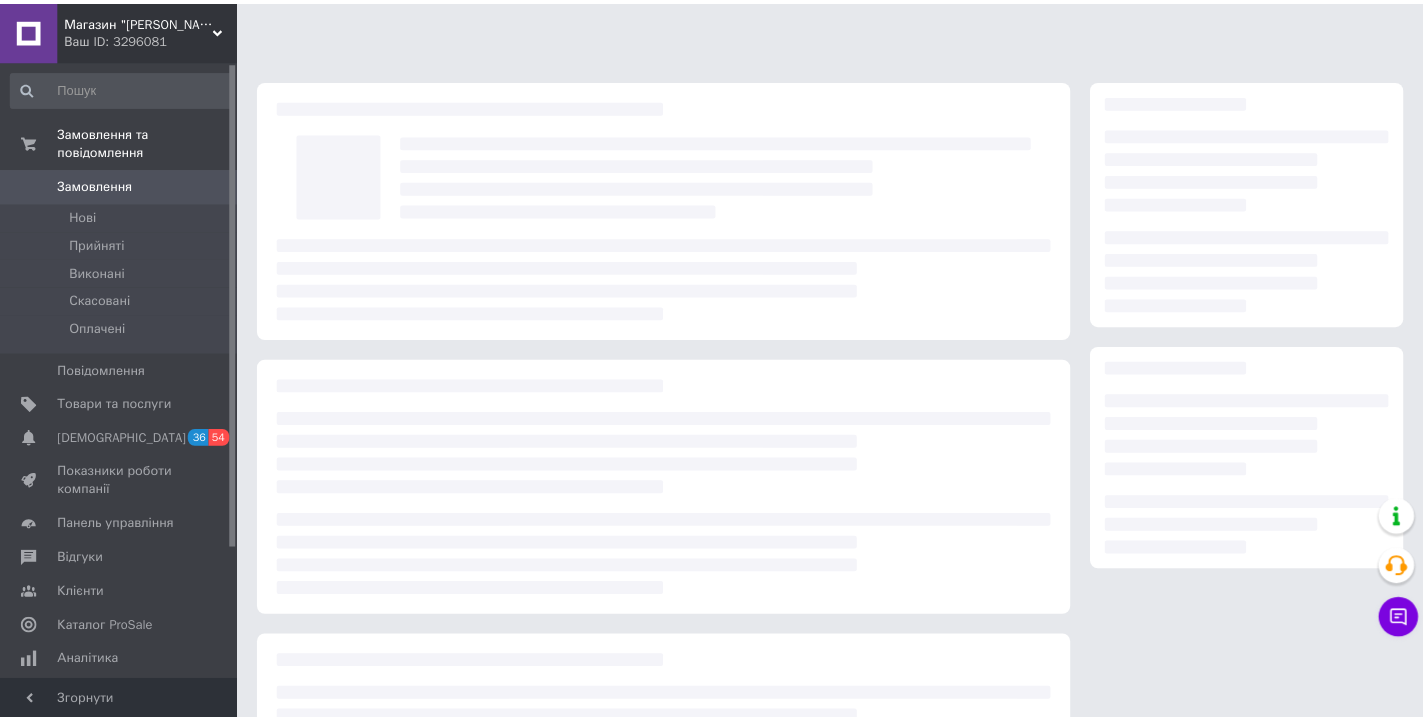 scroll, scrollTop: 0, scrollLeft: 0, axis: both 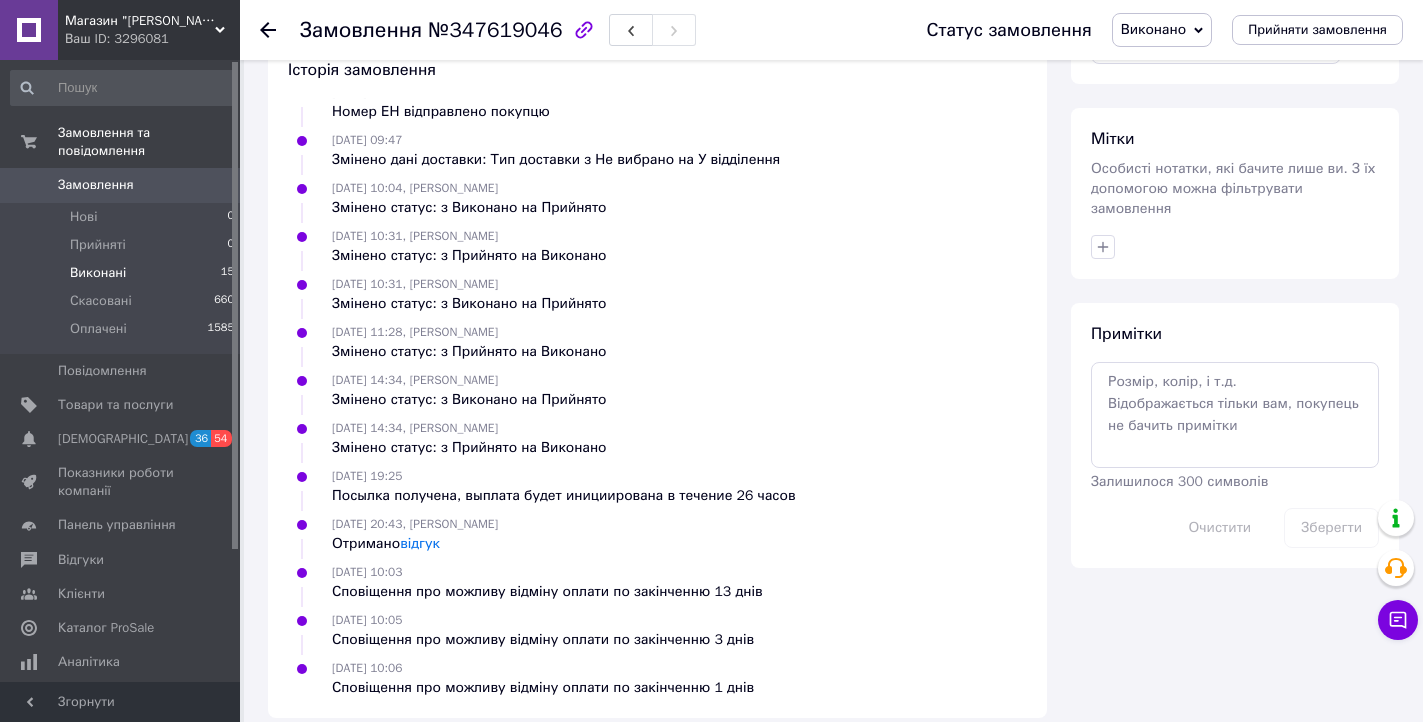 click on "Виконані" at bounding box center [98, 273] 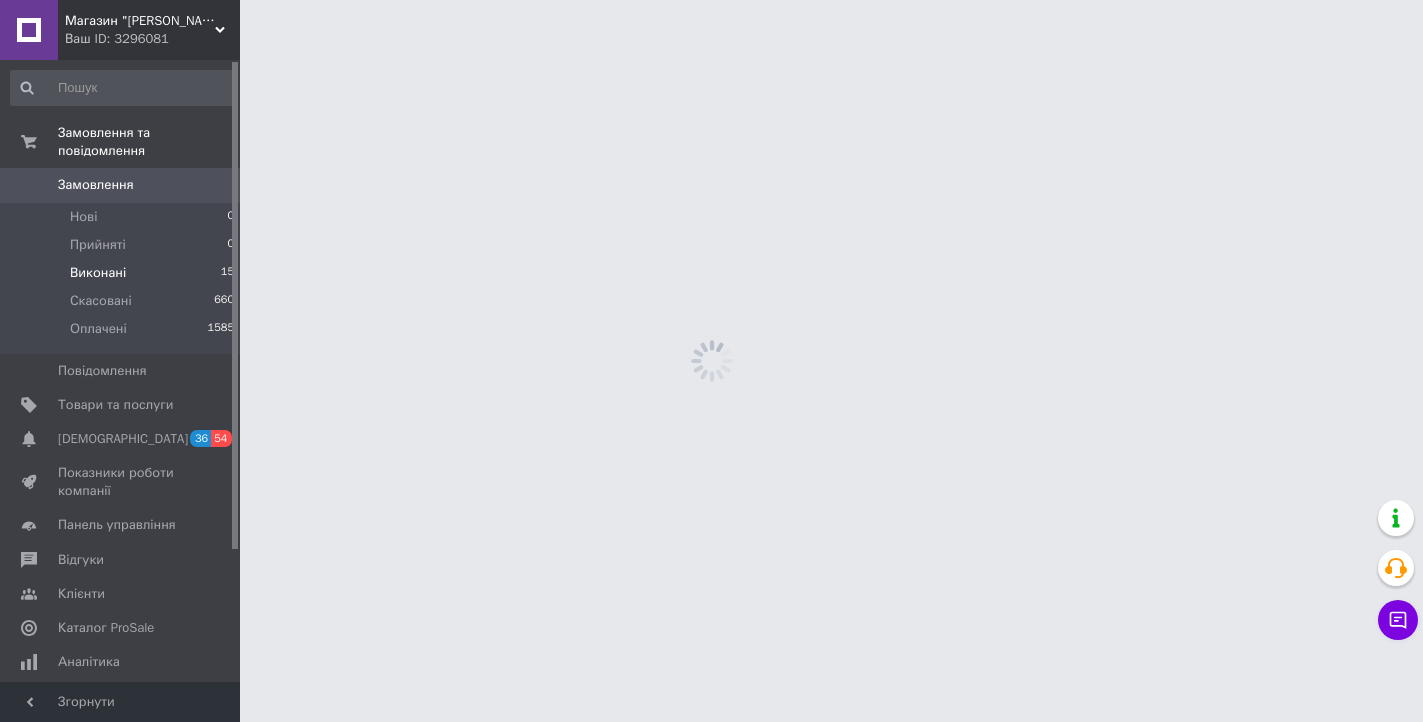 scroll, scrollTop: 0, scrollLeft: 0, axis: both 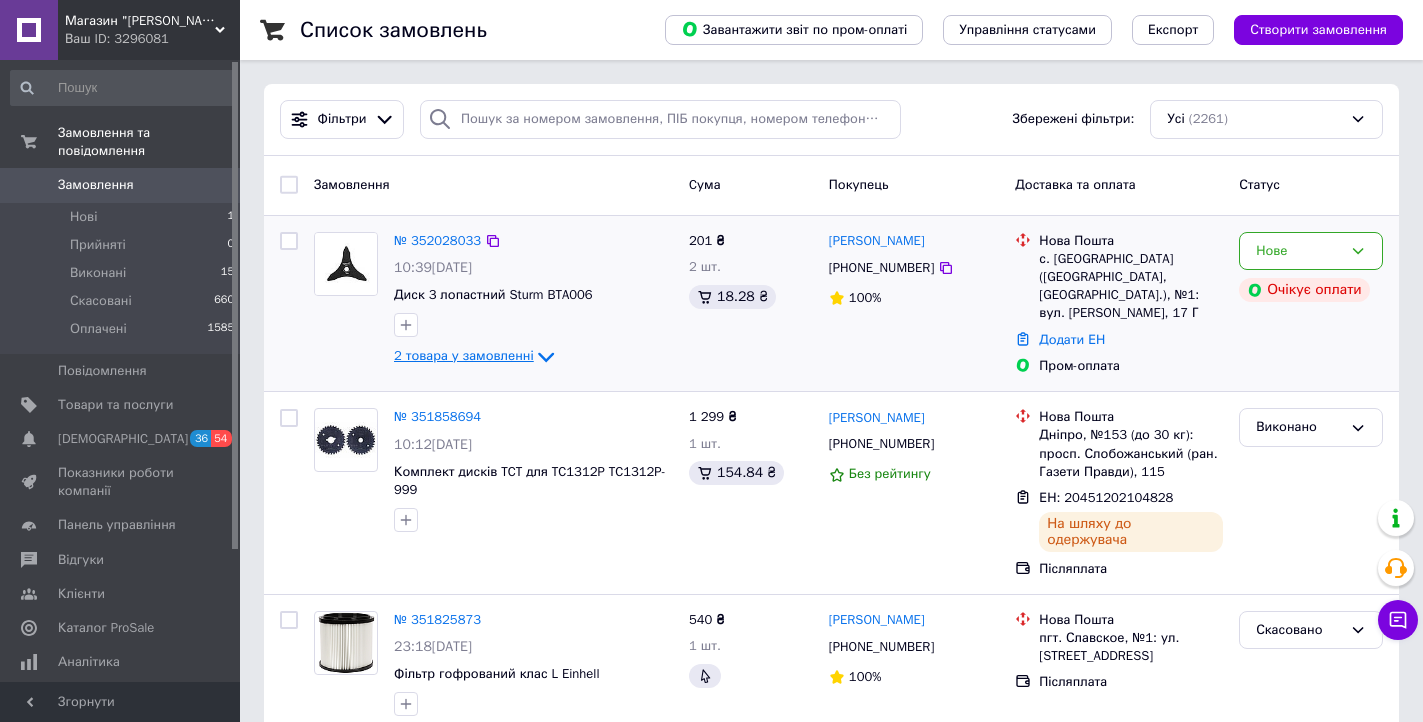 click on "2 товара у замовленні" at bounding box center [464, 355] 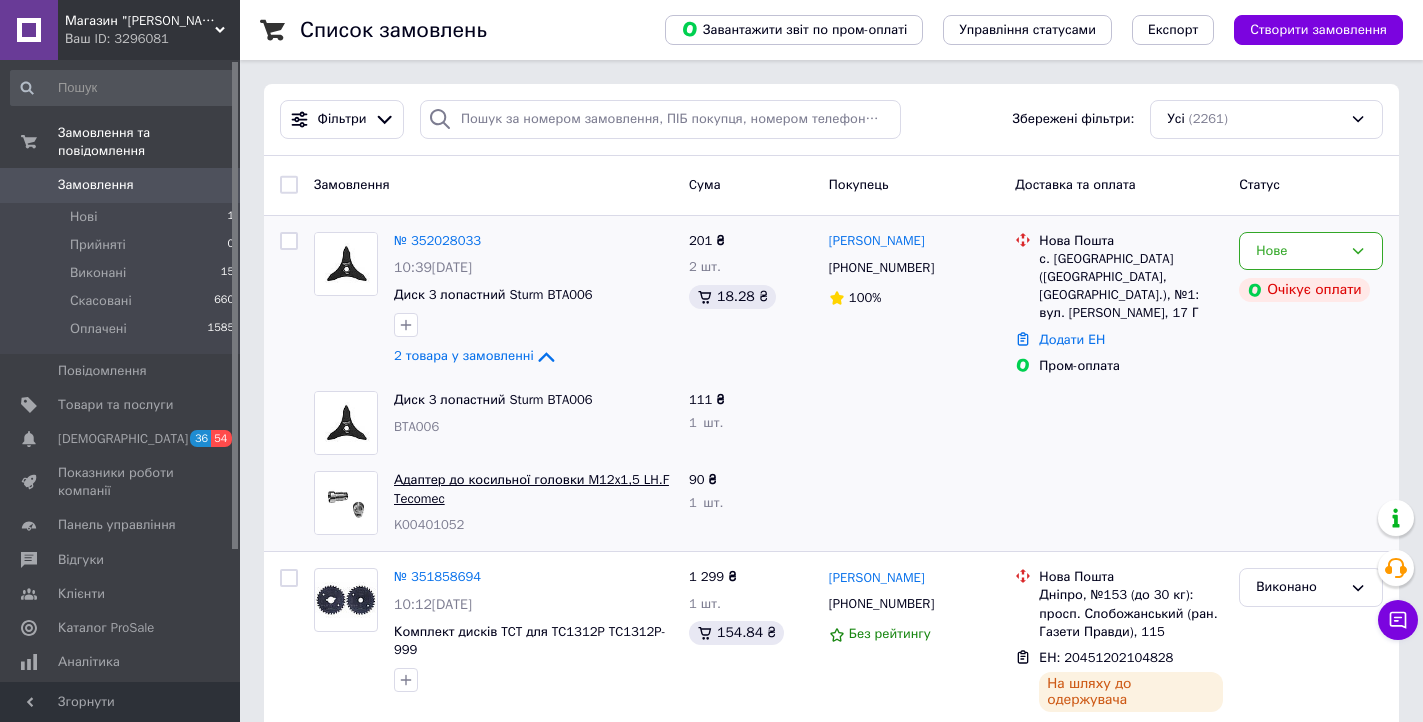 click on "Адаптер до косильної головки M12x1,5 LH.F Tecomec" at bounding box center (531, 489) 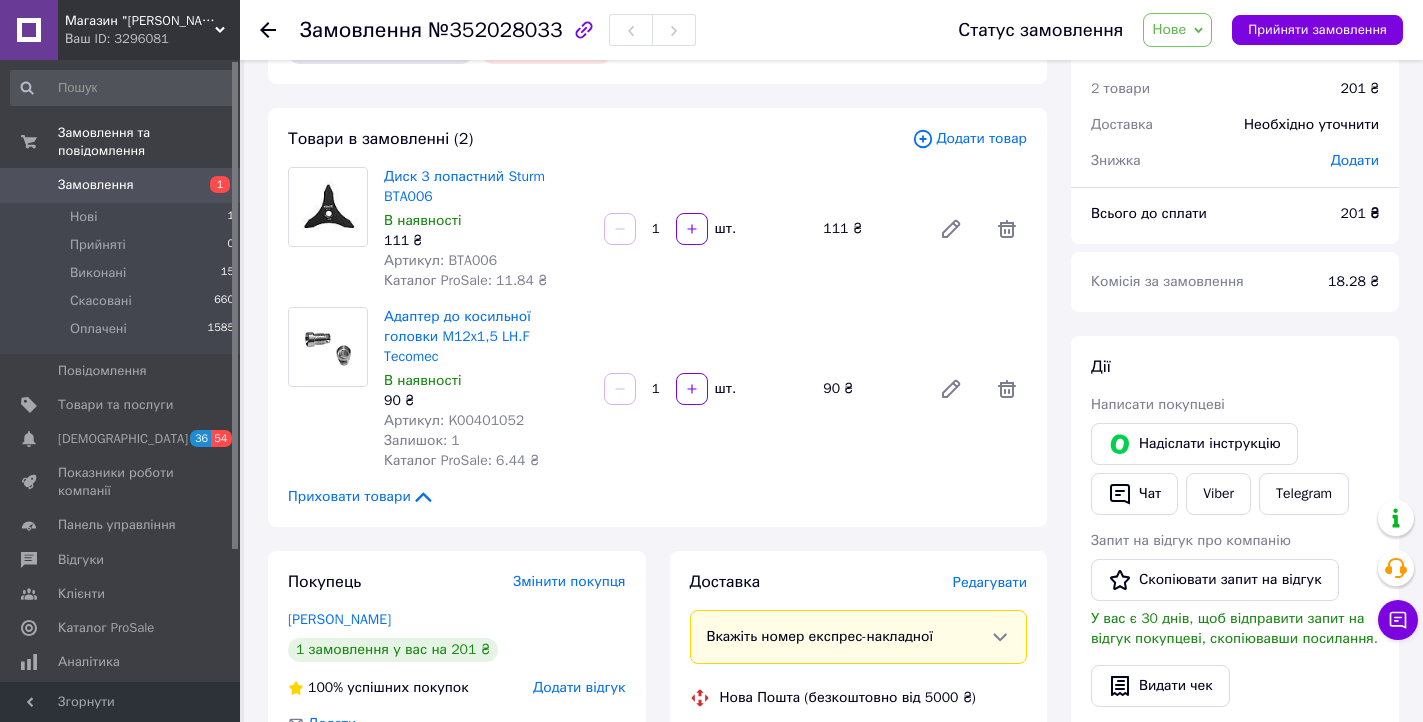 scroll, scrollTop: 100, scrollLeft: 0, axis: vertical 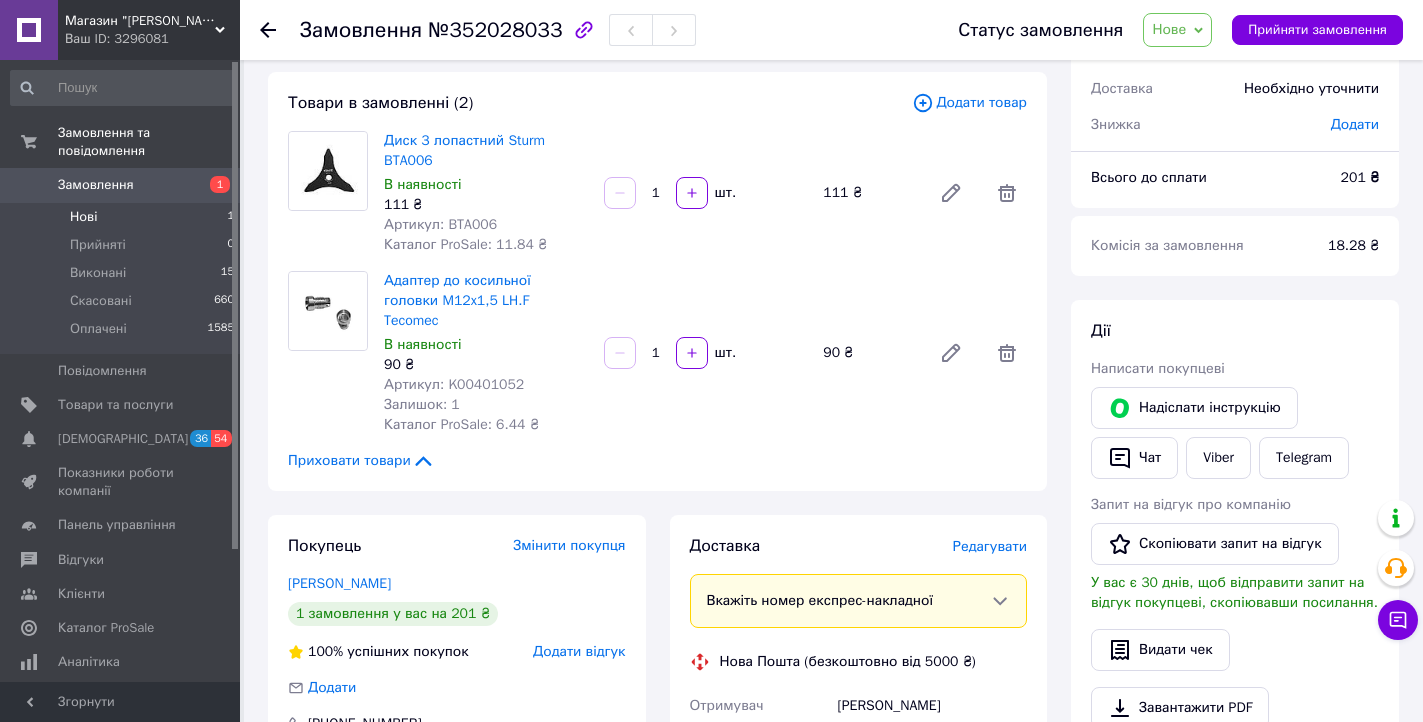 click on "Нові" at bounding box center [83, 217] 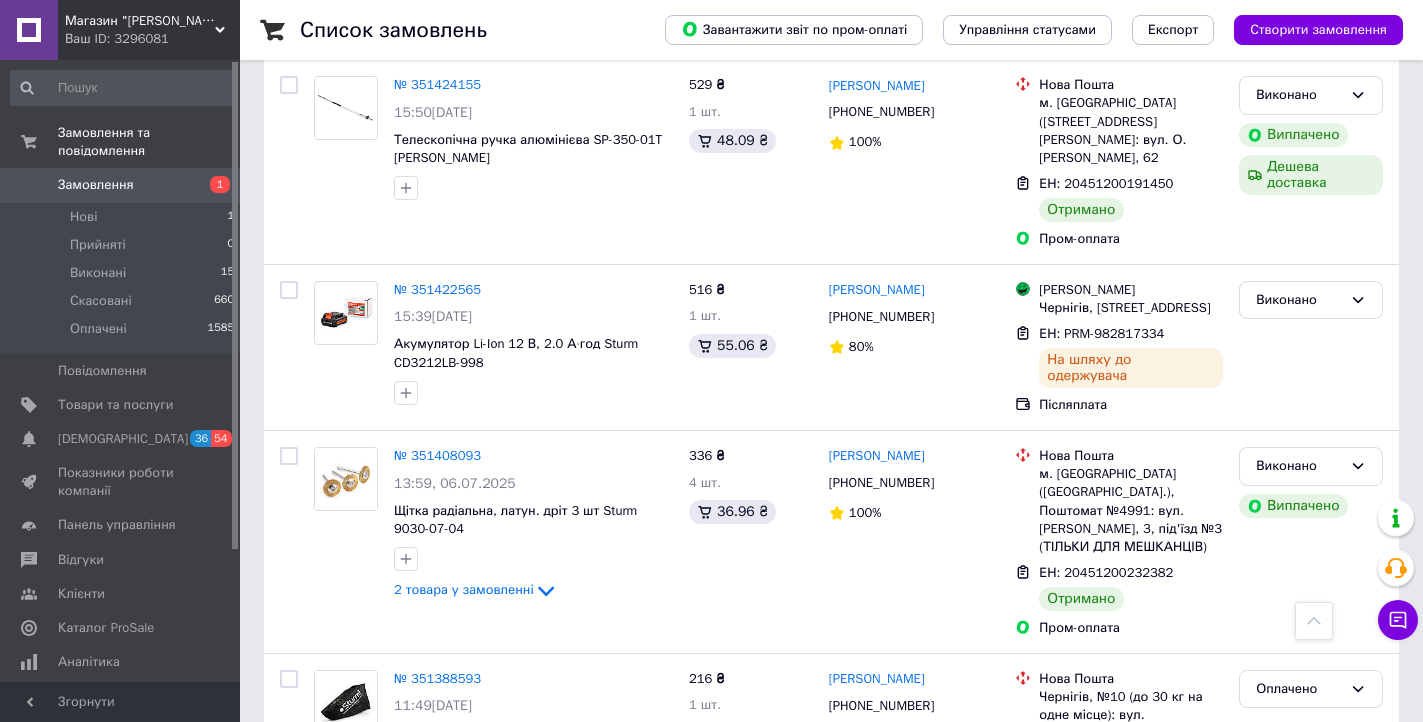 scroll, scrollTop: 3231, scrollLeft: 0, axis: vertical 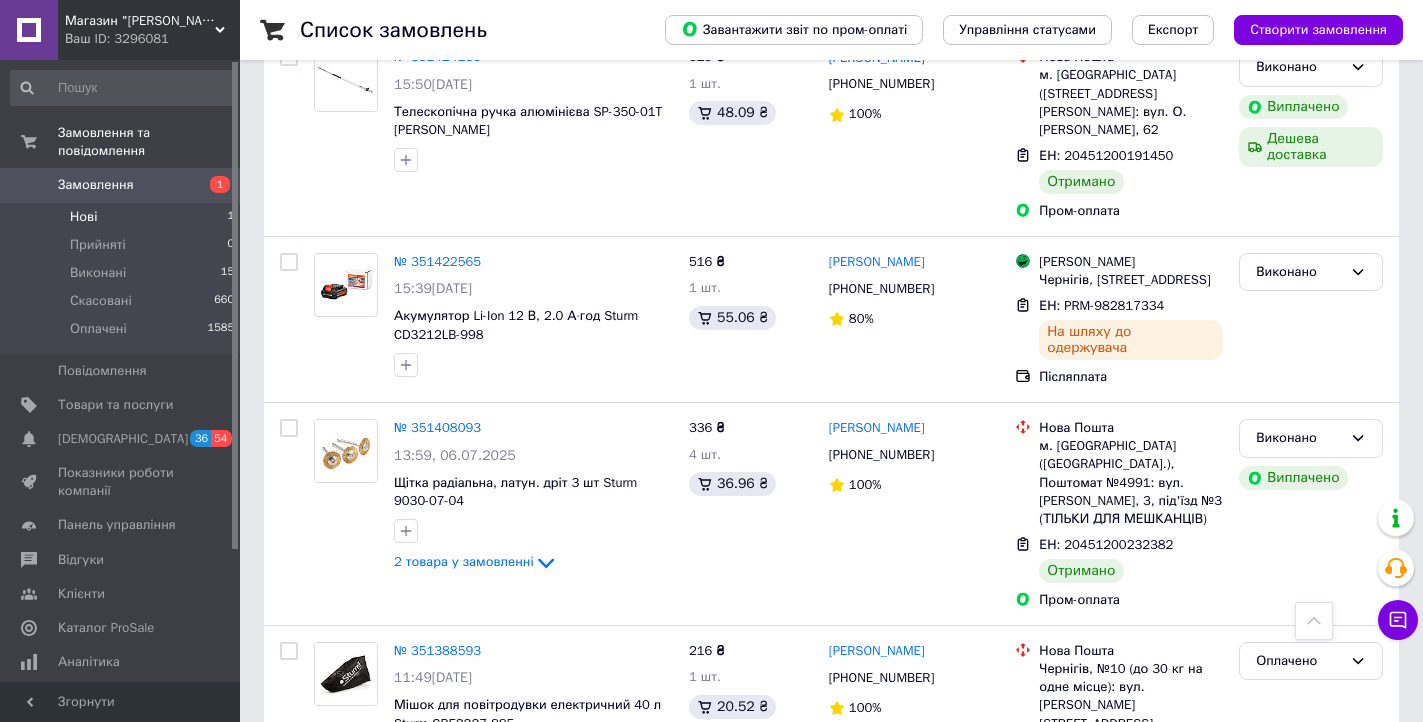click on "Нові" at bounding box center [83, 217] 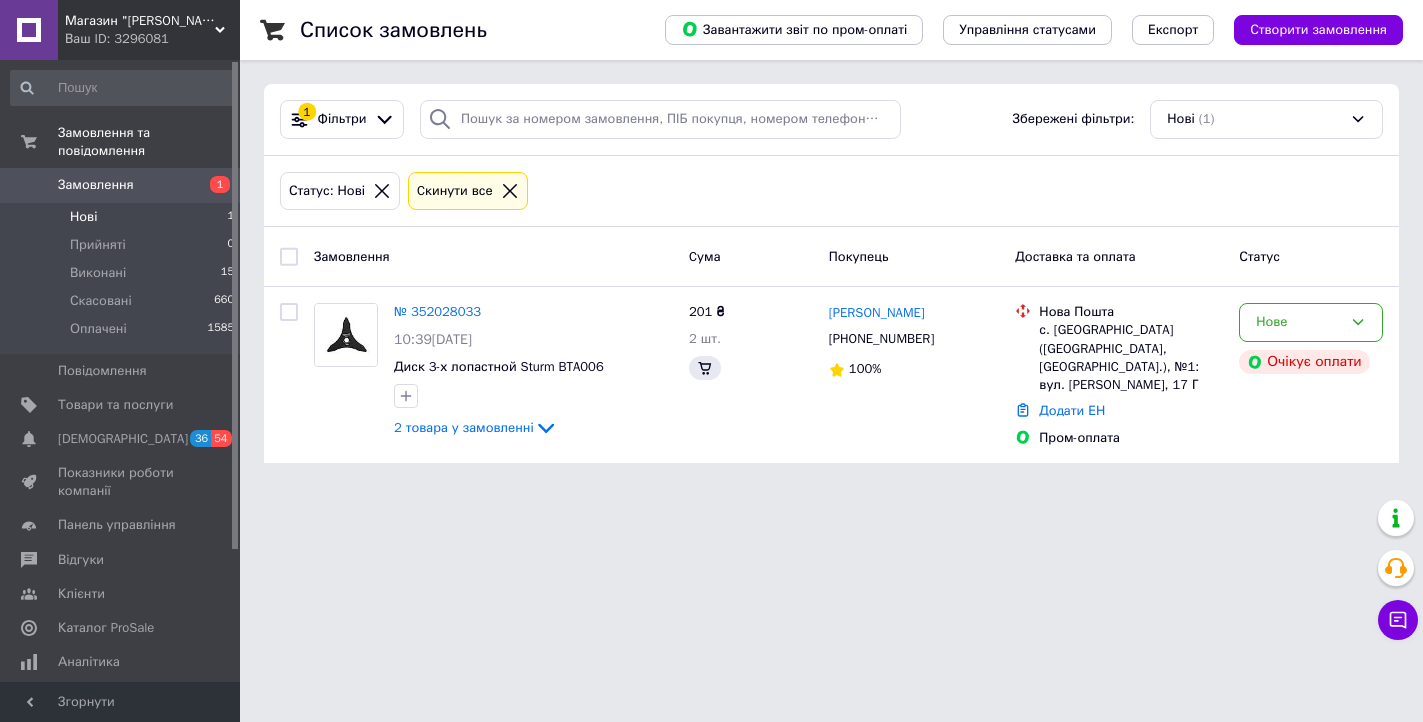 scroll, scrollTop: 0, scrollLeft: 0, axis: both 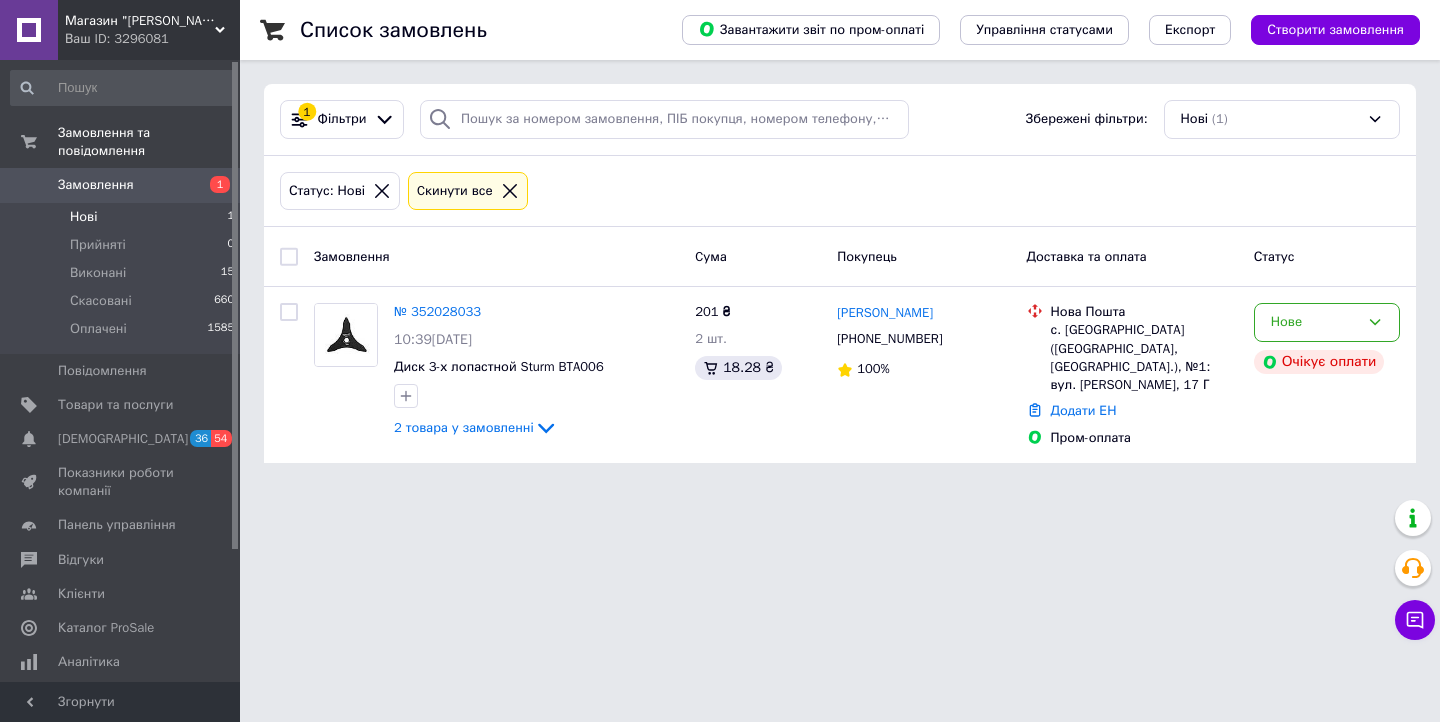 click on "Магазин "Пан Майстер" Ваш ID: 3296081 Сайт Магазин "Пан Майстер" Кабінет покупця Перевірити стан системи Сторінка на порталі Покупець Довідка Вийти Замовлення та повідомлення Замовлення 1 Нові 1 Прийняті 0 Виконані 15 Скасовані 660 Оплачені 1585 Повідомлення 0 Товари та послуги Сповіщення 36 54 Показники роботи компанії Панель управління Відгуки Клієнти Каталог ProSale Аналітика Управління сайтом Гаманець компанії Маркет Налаштування Тарифи та рахунки Prom топ Згорнути
Список замовлень   Експорт 1 Фільтри (1)" at bounding box center (720, 243) 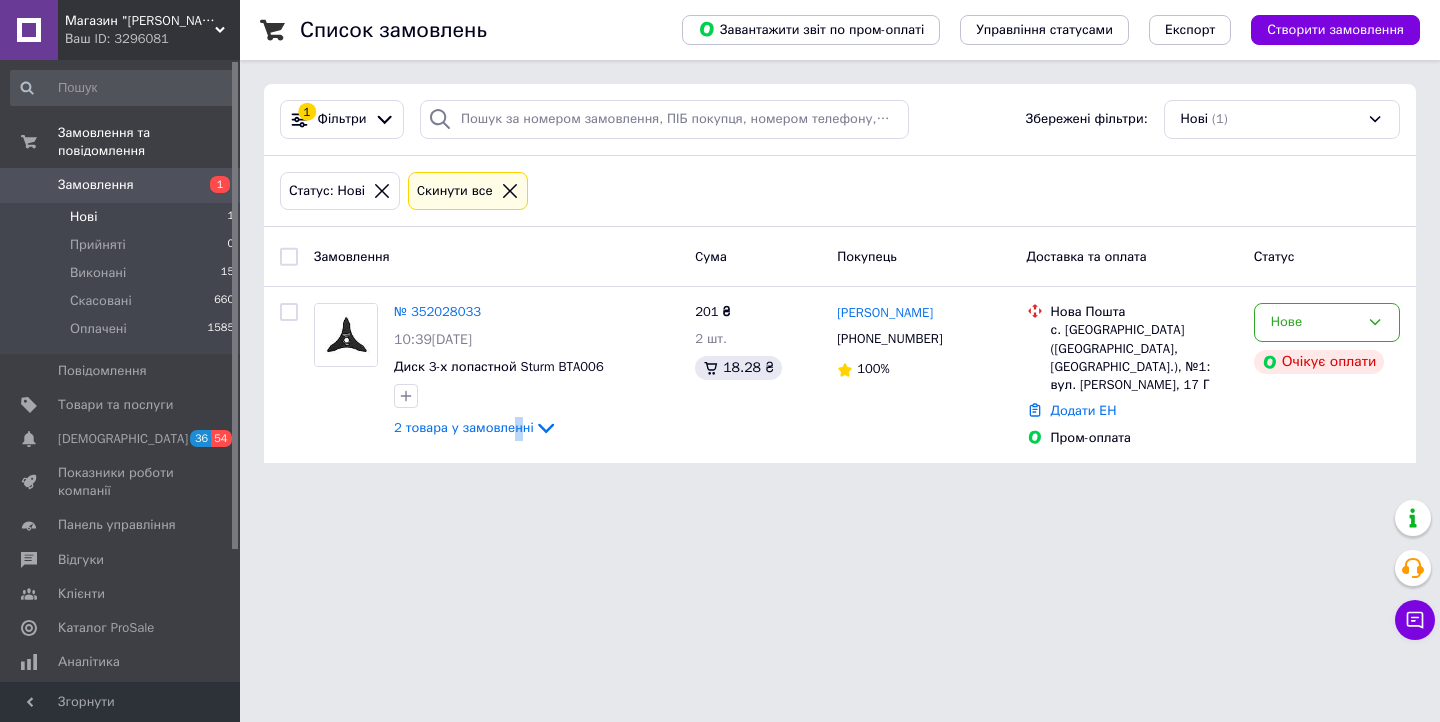 drag, startPoint x: 554, startPoint y: 573, endPoint x: 511, endPoint y: 550, distance: 48.76474 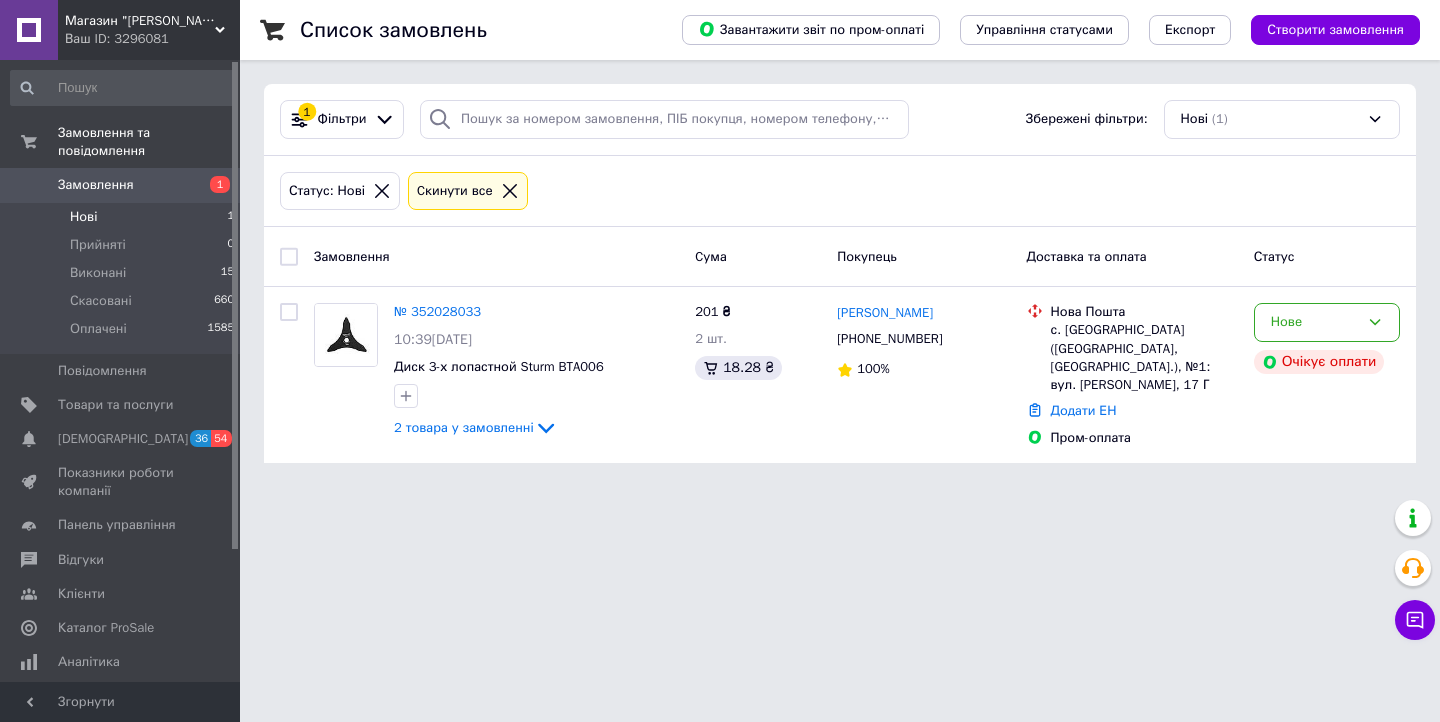 click on "Магазин "Пан Майстер" Ваш ID: 3296081 Сайт Магазин "Пан Майстер" Кабінет покупця Перевірити стан системи Сторінка на порталі Покупець Довідка Вийти Замовлення та повідомлення Замовлення 1 Нові 1 Прийняті 0 Виконані 15 Скасовані 660 Оплачені 1585 Повідомлення 0 Товари та послуги Сповіщення 36 54 Показники роботи компанії Панель управління Відгуки Клієнти Каталог ProSale Аналітика Управління сайтом Гаманець компанії Маркет Налаштування Тарифи та рахунки Prom топ Згорнути
Список замовлень   Експорт 1 Фільтри (1)" at bounding box center (720, 243) 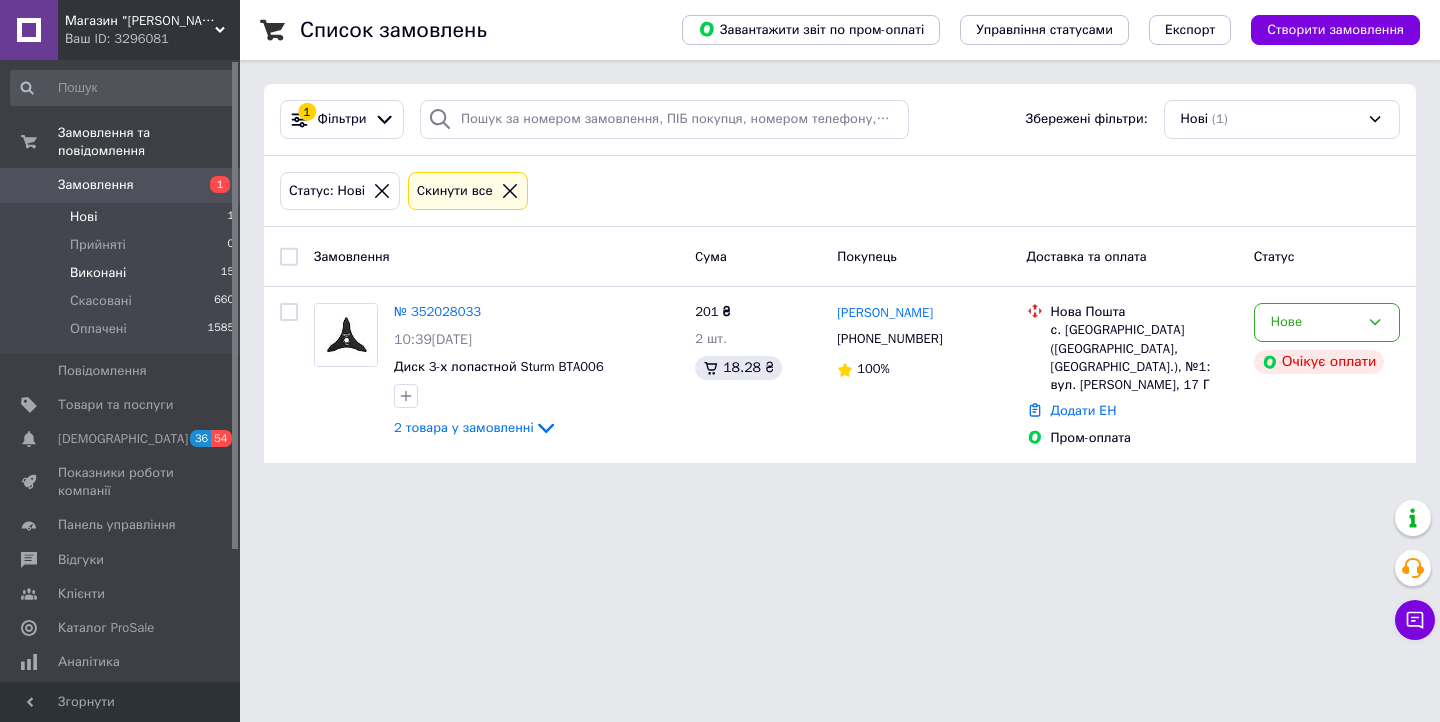 drag, startPoint x: 576, startPoint y: 585, endPoint x: 79, endPoint y: 254, distance: 597.1348 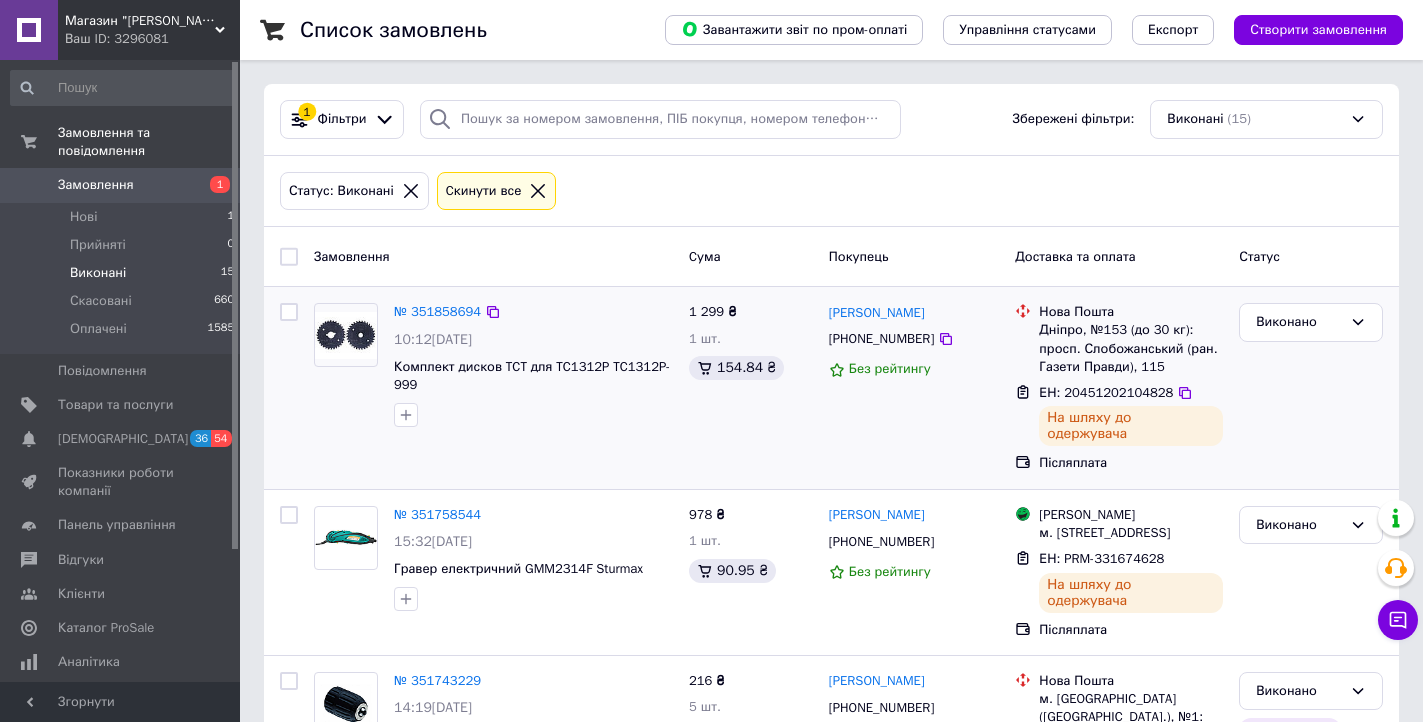 click on "№ 351858694 10:12, 09.07.2025 Комплект дисков TCT для TC1312P TC1312P-999 1 299 ₴ 1 шт. 154.84 ₴ шолох станислав +380662998745 Без рейтингу Нова Пошта Дніпро, №153 (до 30 кг): просп. Слобожанський (ран. Газети Правди), 115 ЕН: 20451202104828 На шляху до одержувача Післяплата Виконано" at bounding box center (831, 388) 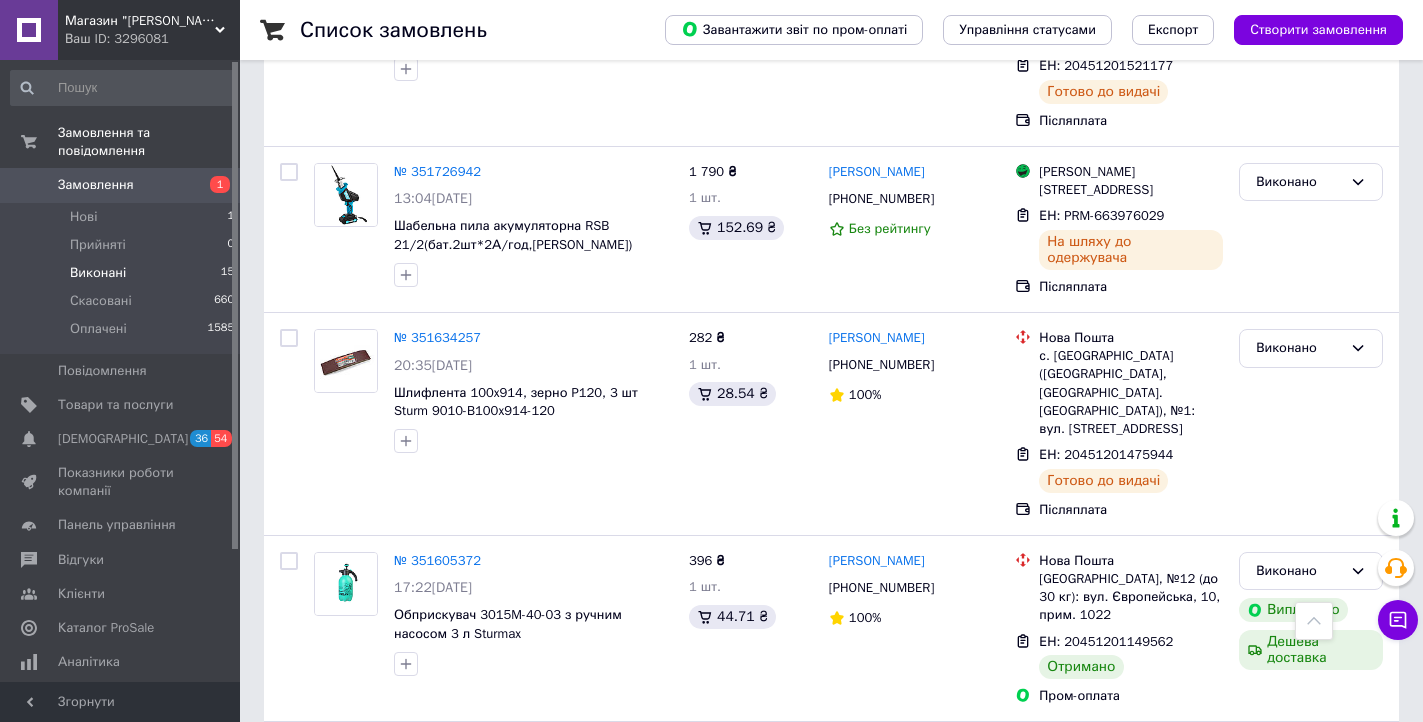 scroll, scrollTop: 900, scrollLeft: 0, axis: vertical 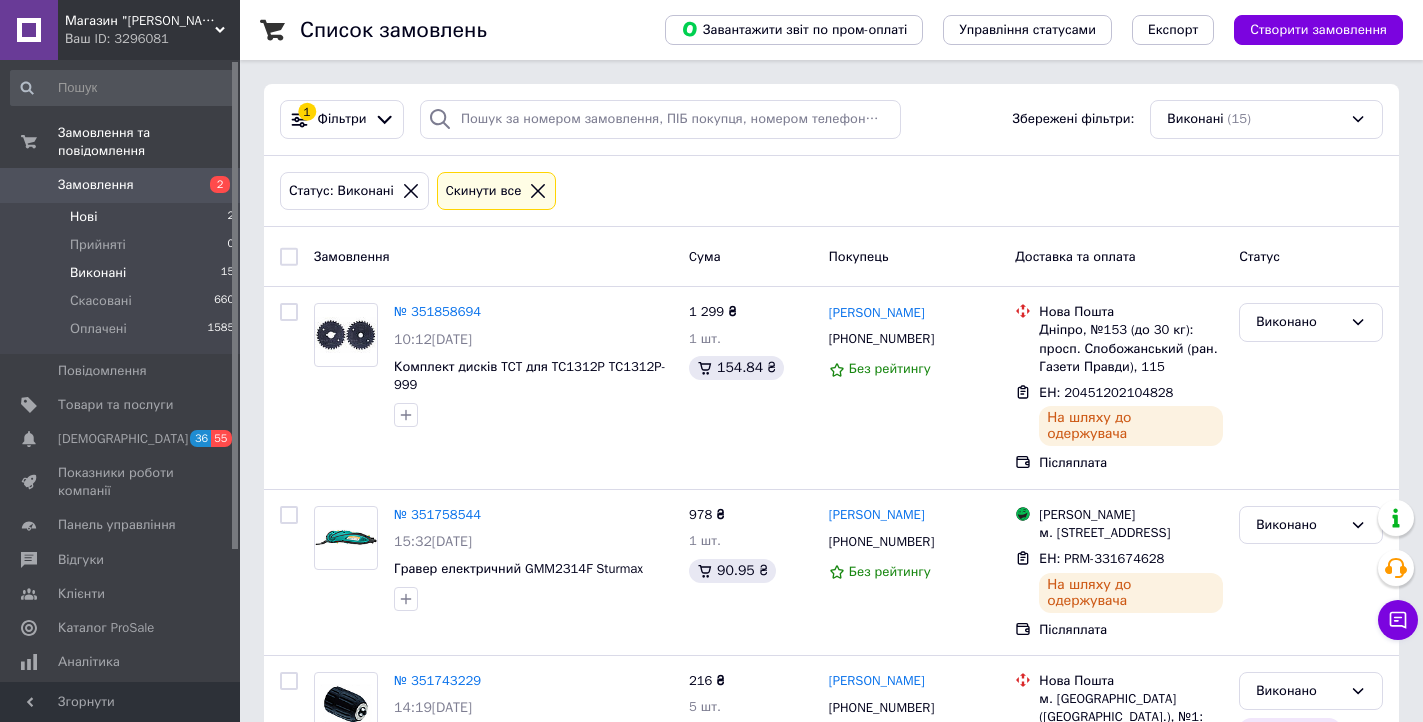 click on "Нові" at bounding box center (83, 217) 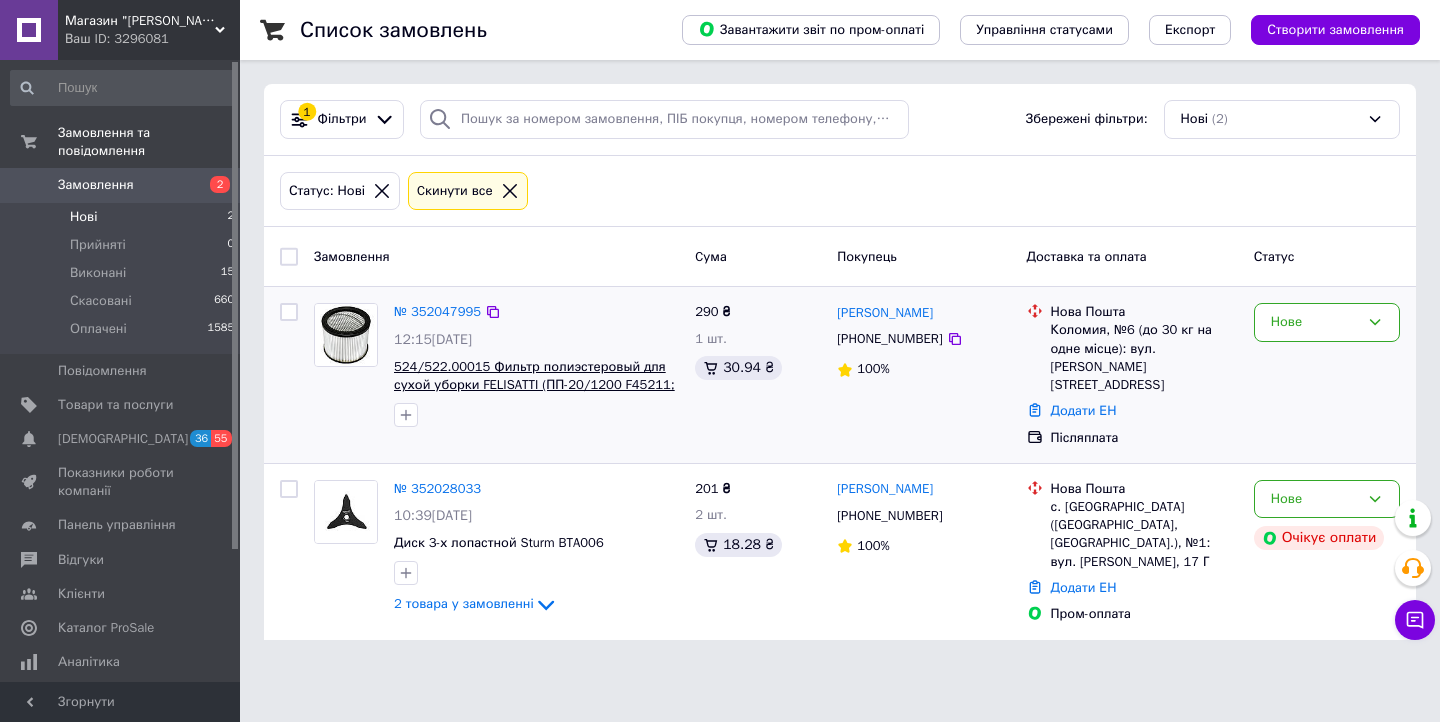 click on "524/522.00015 Фильтр полиэстеровый для сухой уборки FELISATTI (ПП-20/1200 F45211; ПП-25/1200 F45212) 125*125" at bounding box center (534, 385) 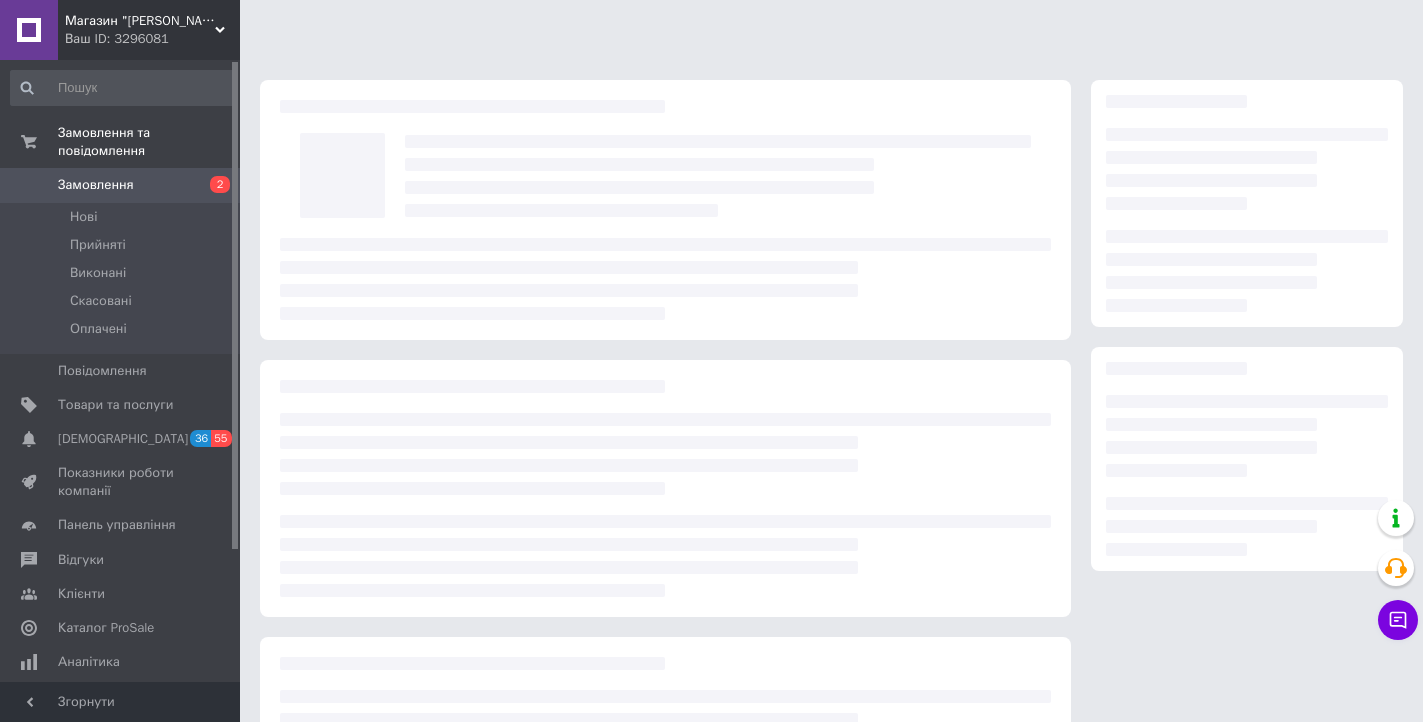 scroll, scrollTop: 0, scrollLeft: 0, axis: both 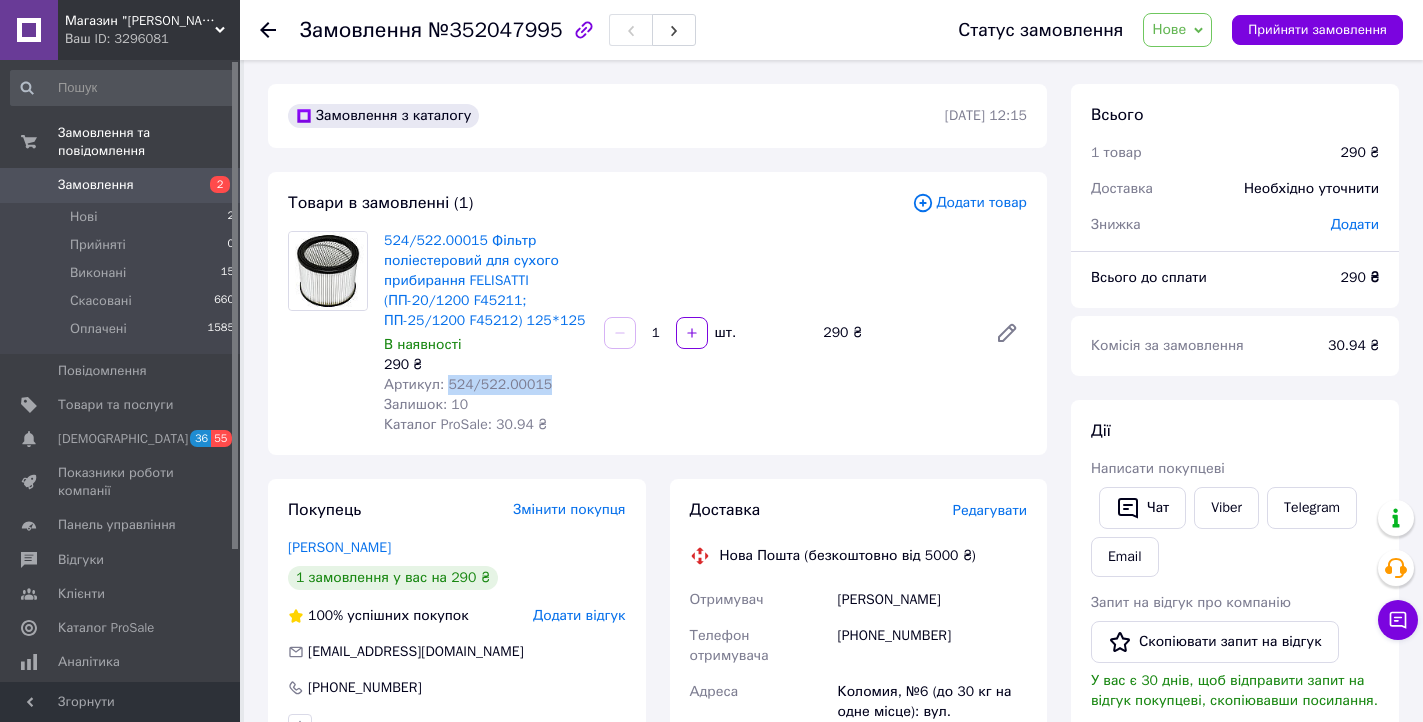drag, startPoint x: 442, startPoint y: 385, endPoint x: 566, endPoint y: 383, distance: 124.01613 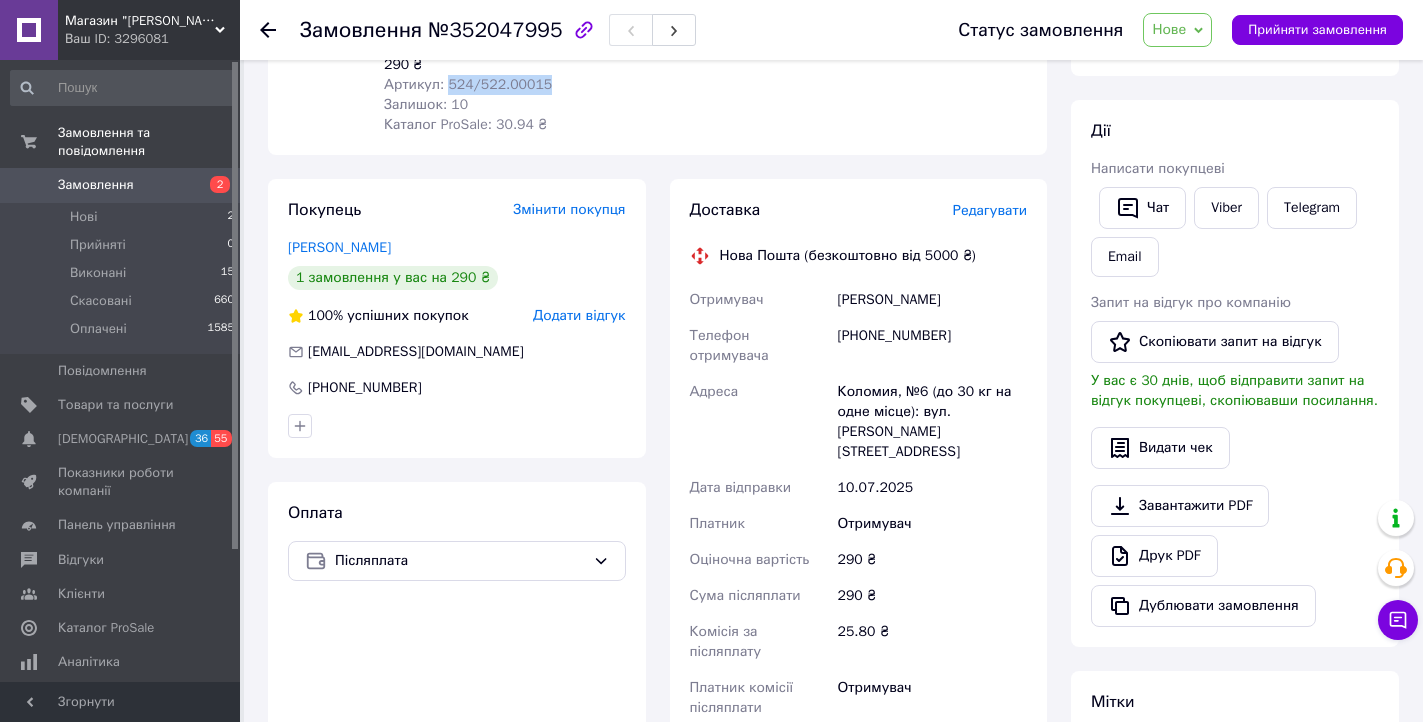 scroll, scrollTop: 0, scrollLeft: 0, axis: both 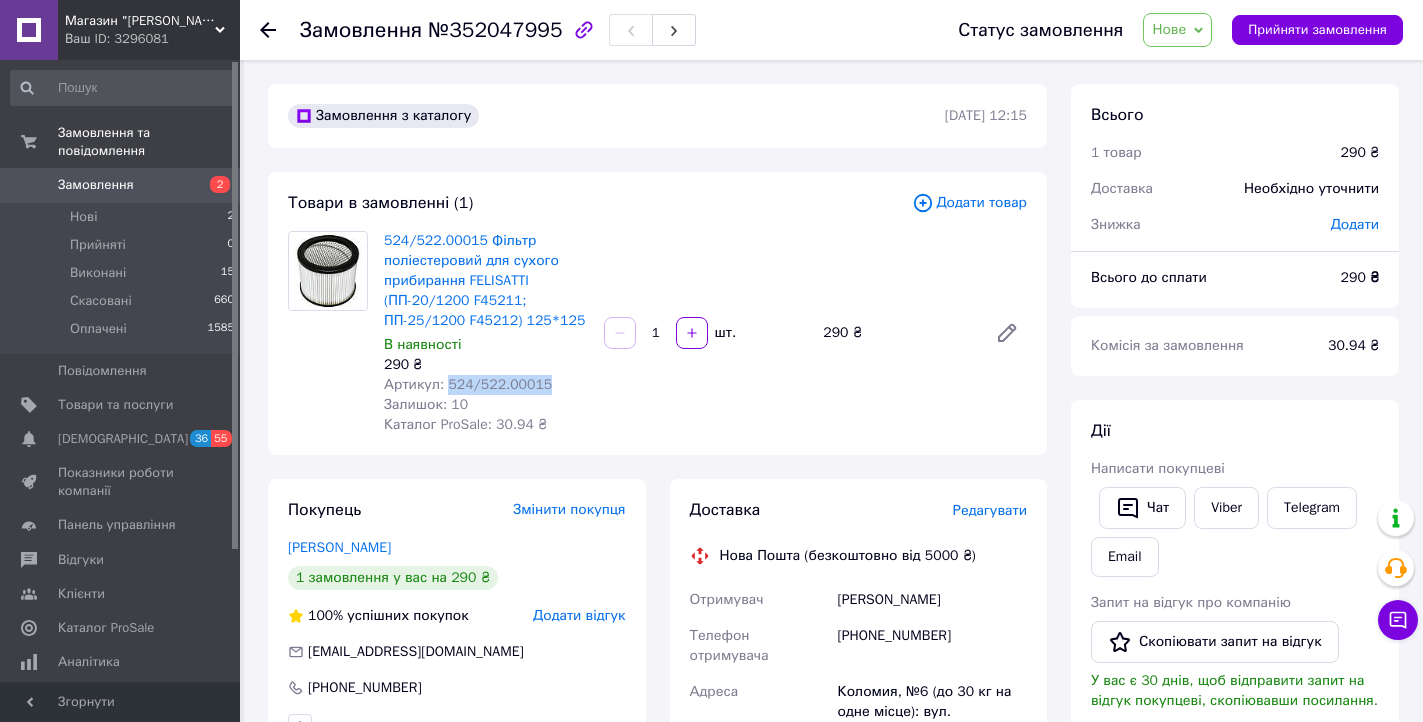 click on "Нове" at bounding box center (1169, 29) 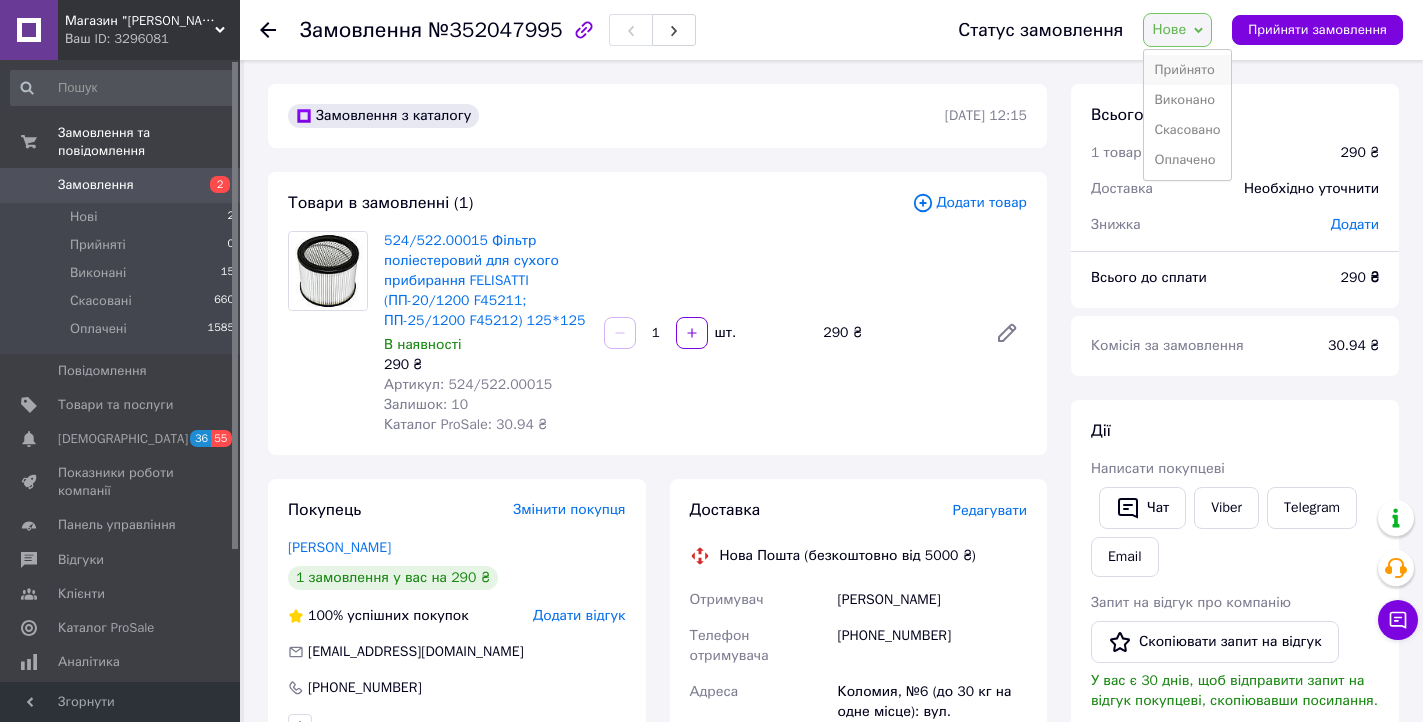 click on "Прийнято" at bounding box center (1187, 70) 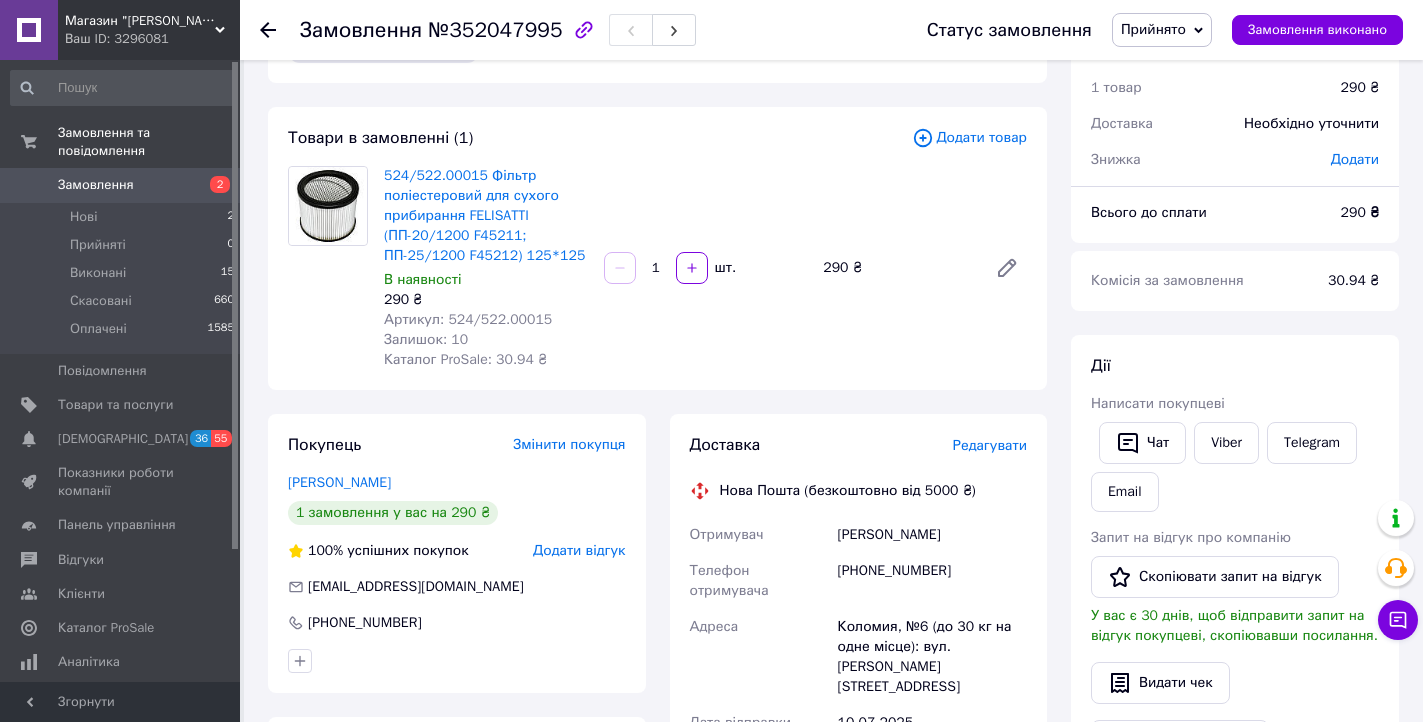 scroll, scrollTop: 100, scrollLeft: 0, axis: vertical 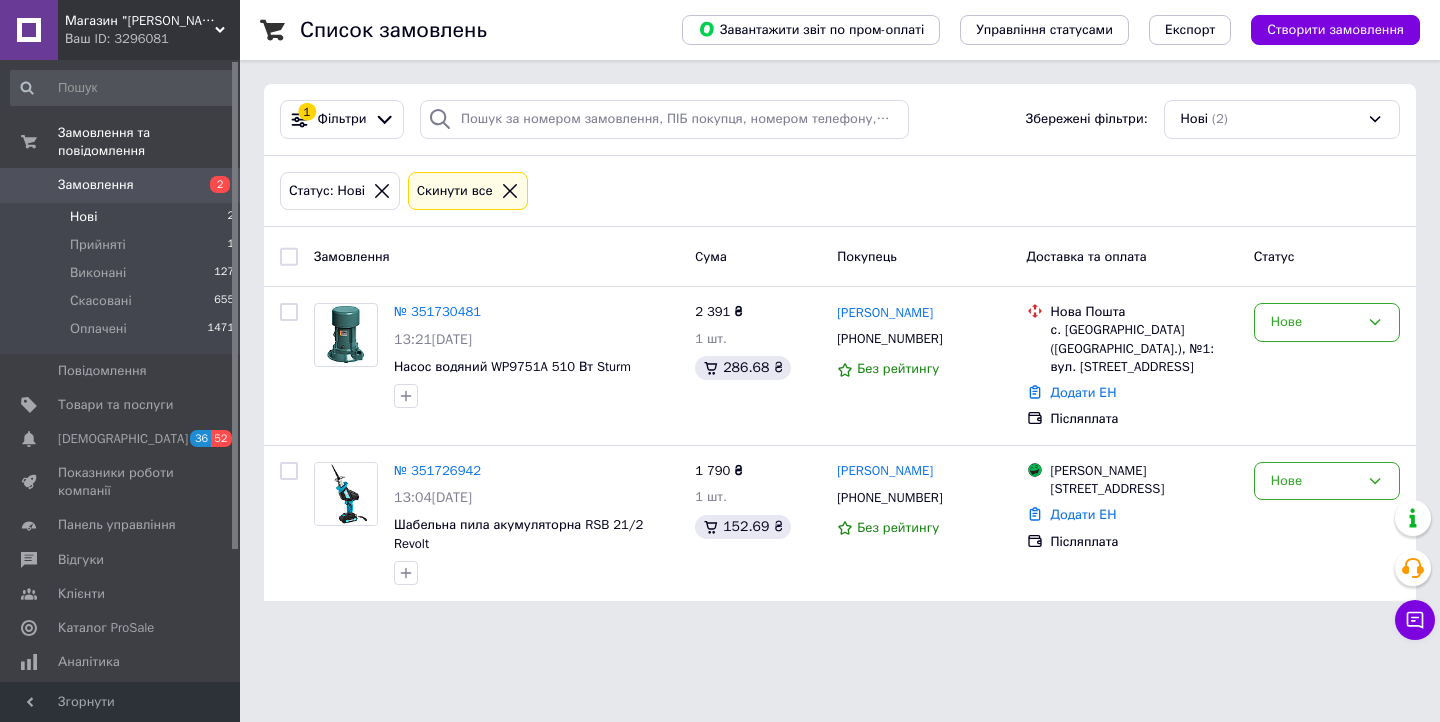 click on "Нові" at bounding box center (83, 217) 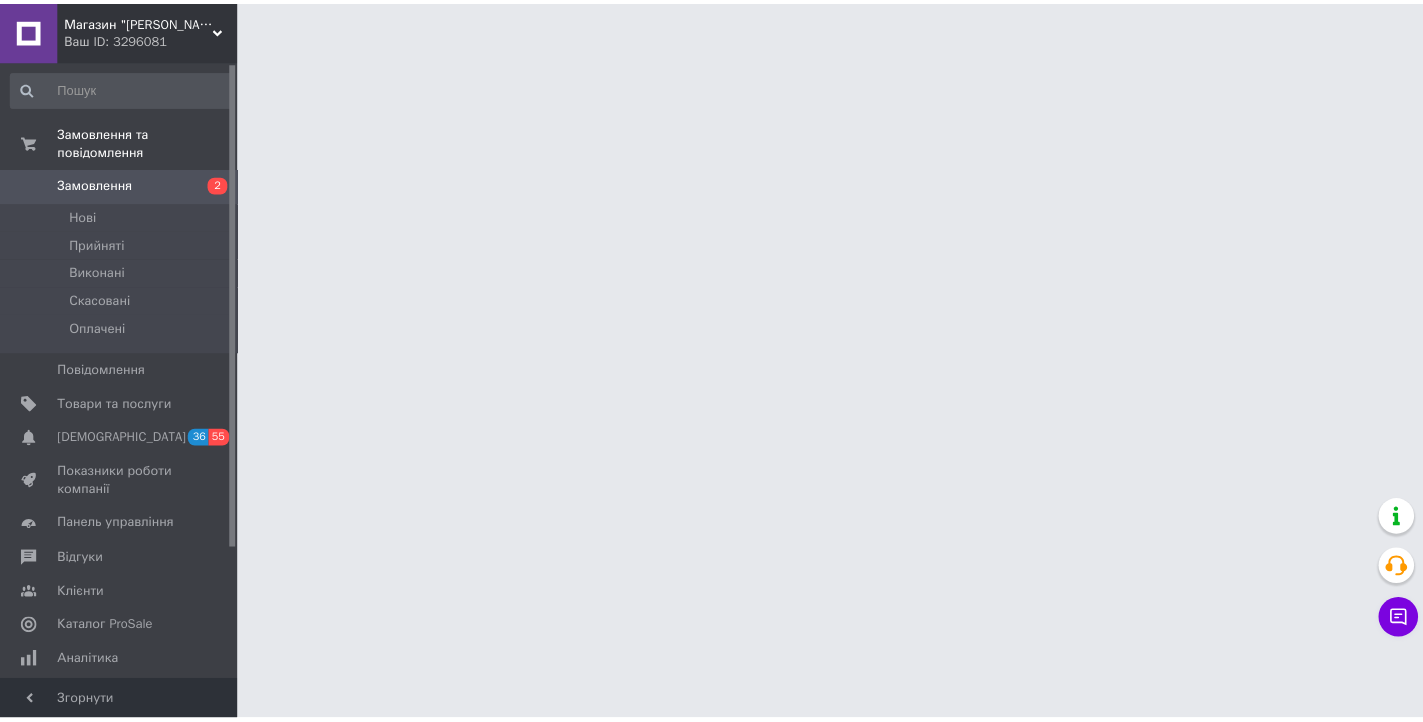 scroll, scrollTop: 0, scrollLeft: 0, axis: both 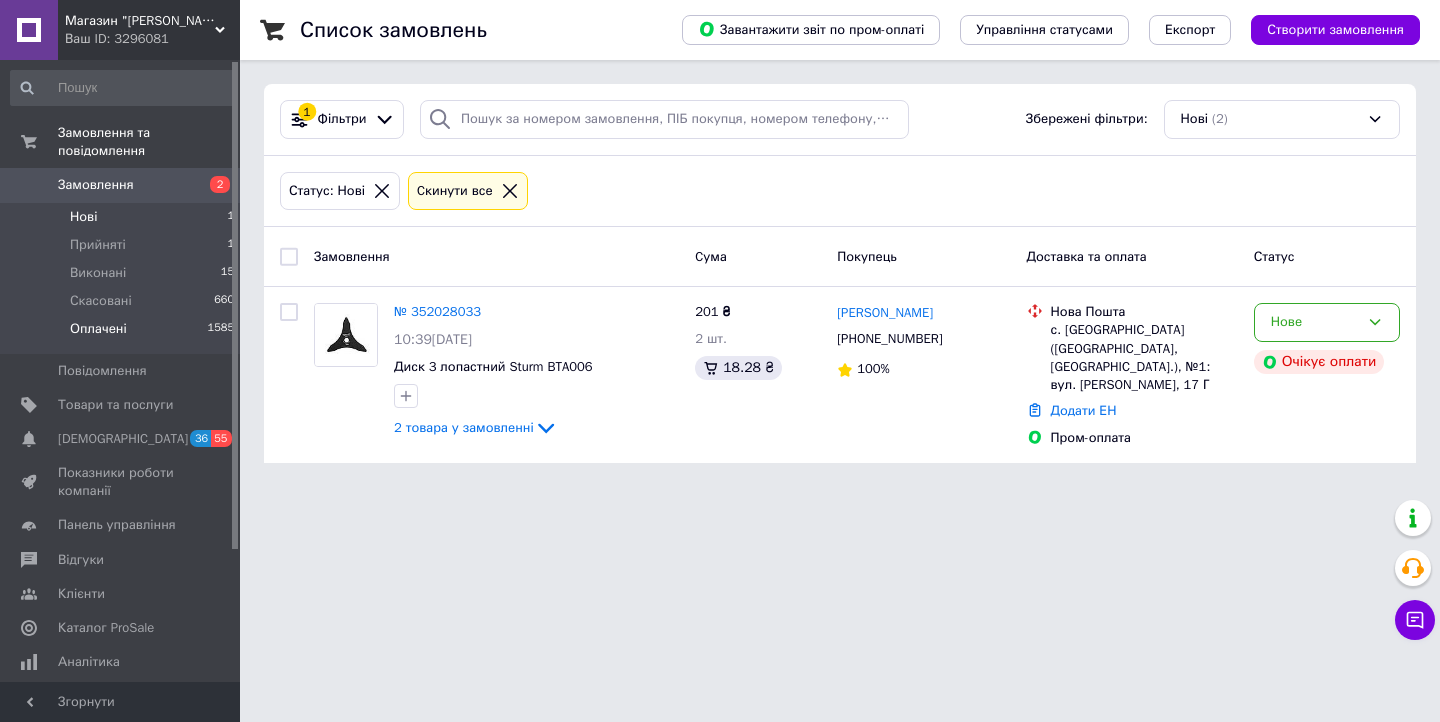 click on "Оплачені" at bounding box center (98, 329) 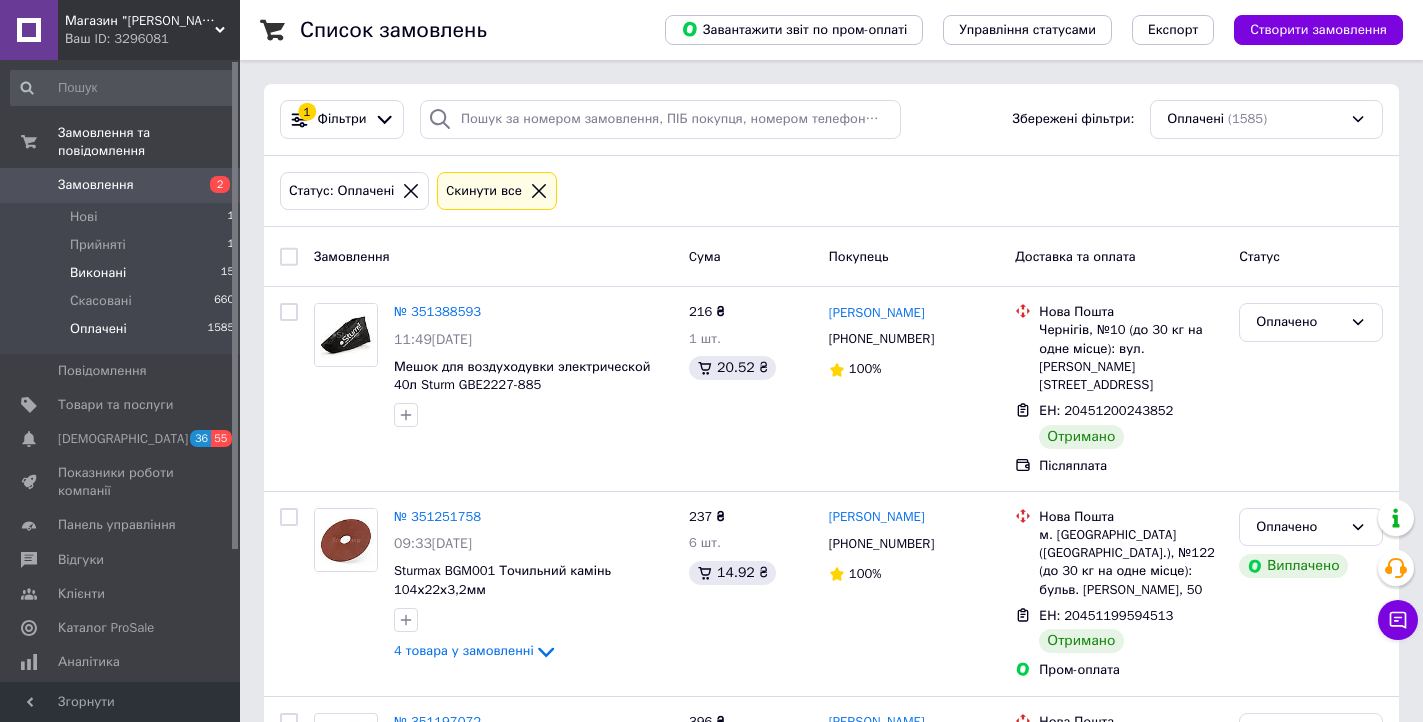 click on "Виконані" at bounding box center [98, 273] 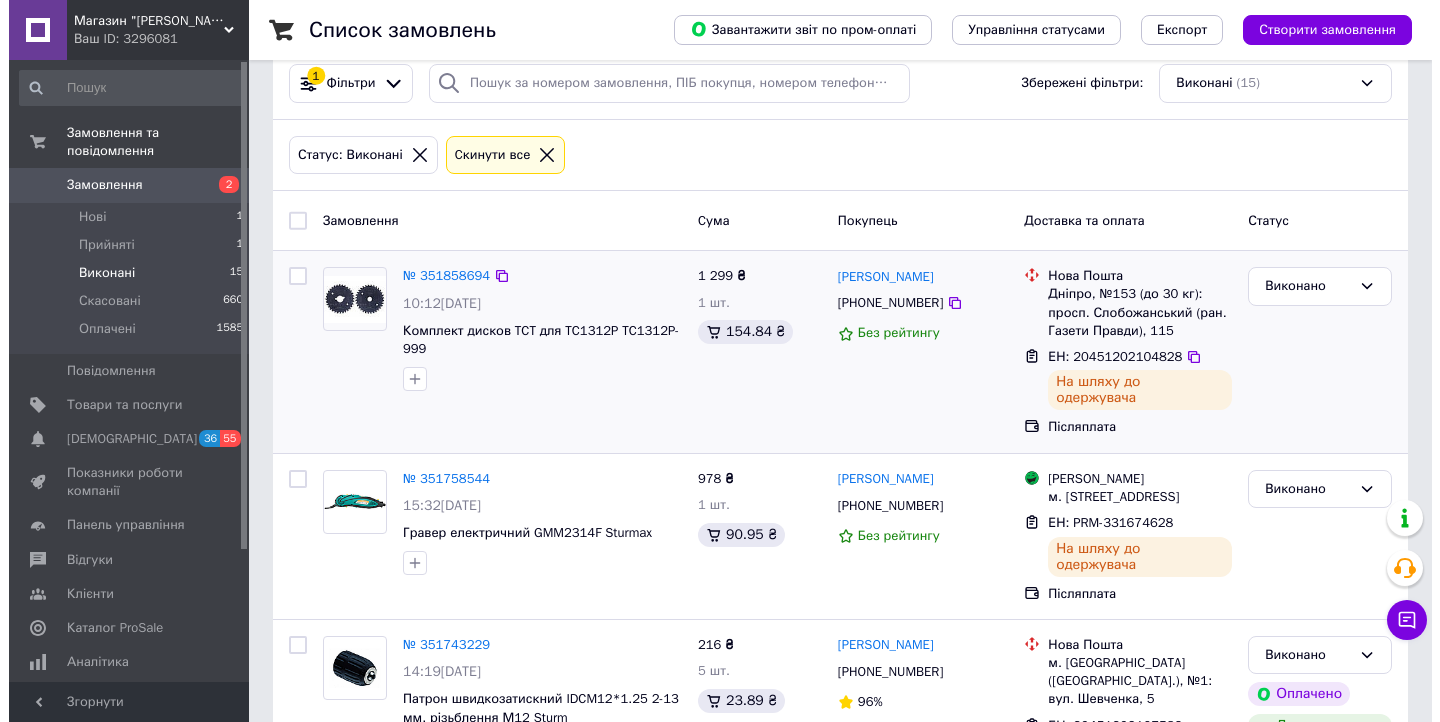 scroll, scrollTop: 0, scrollLeft: 0, axis: both 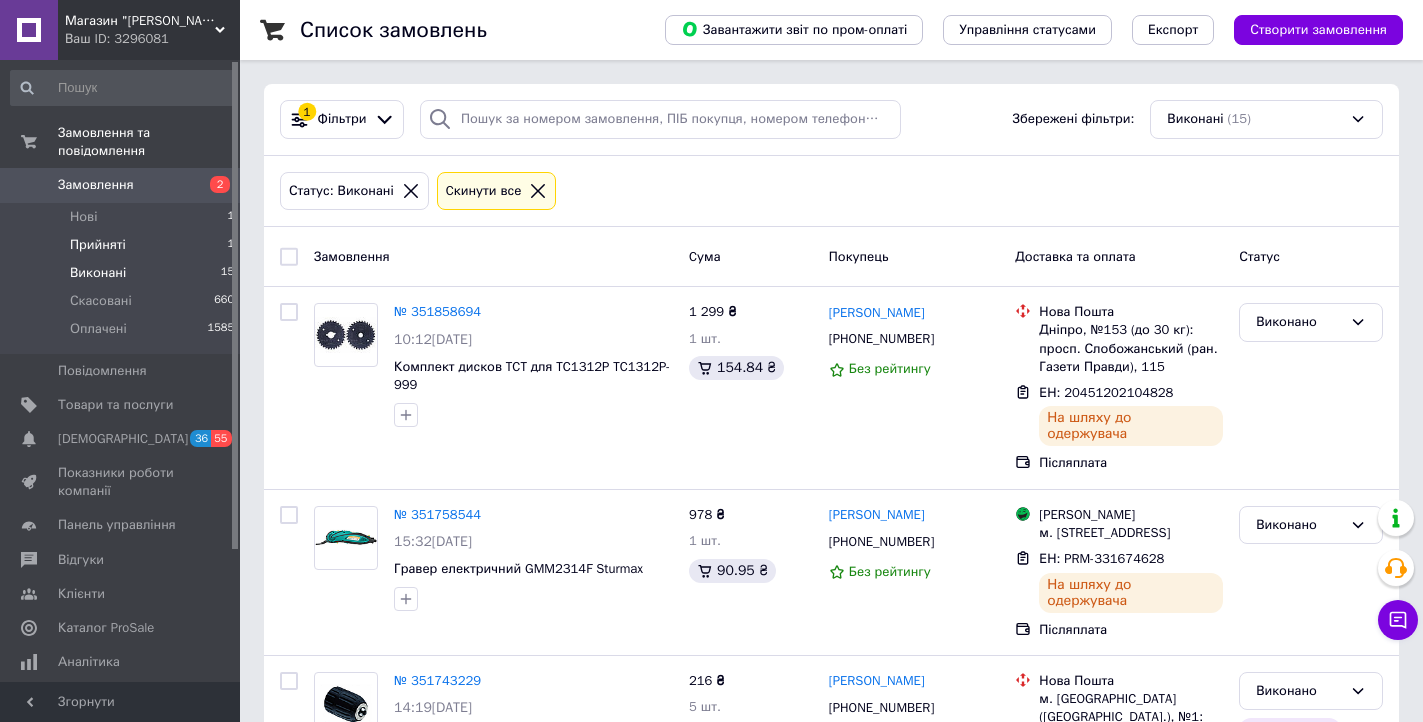 click on "Прийняті" at bounding box center [98, 245] 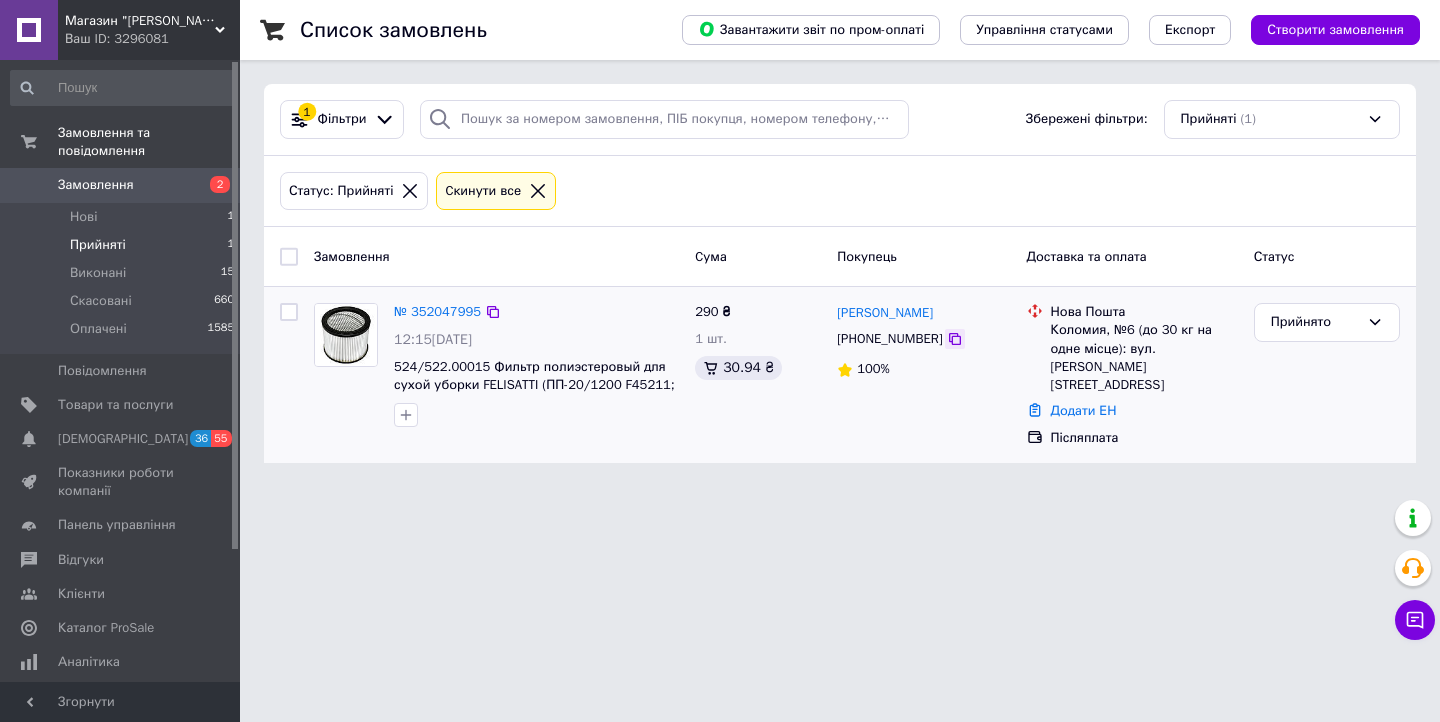 click 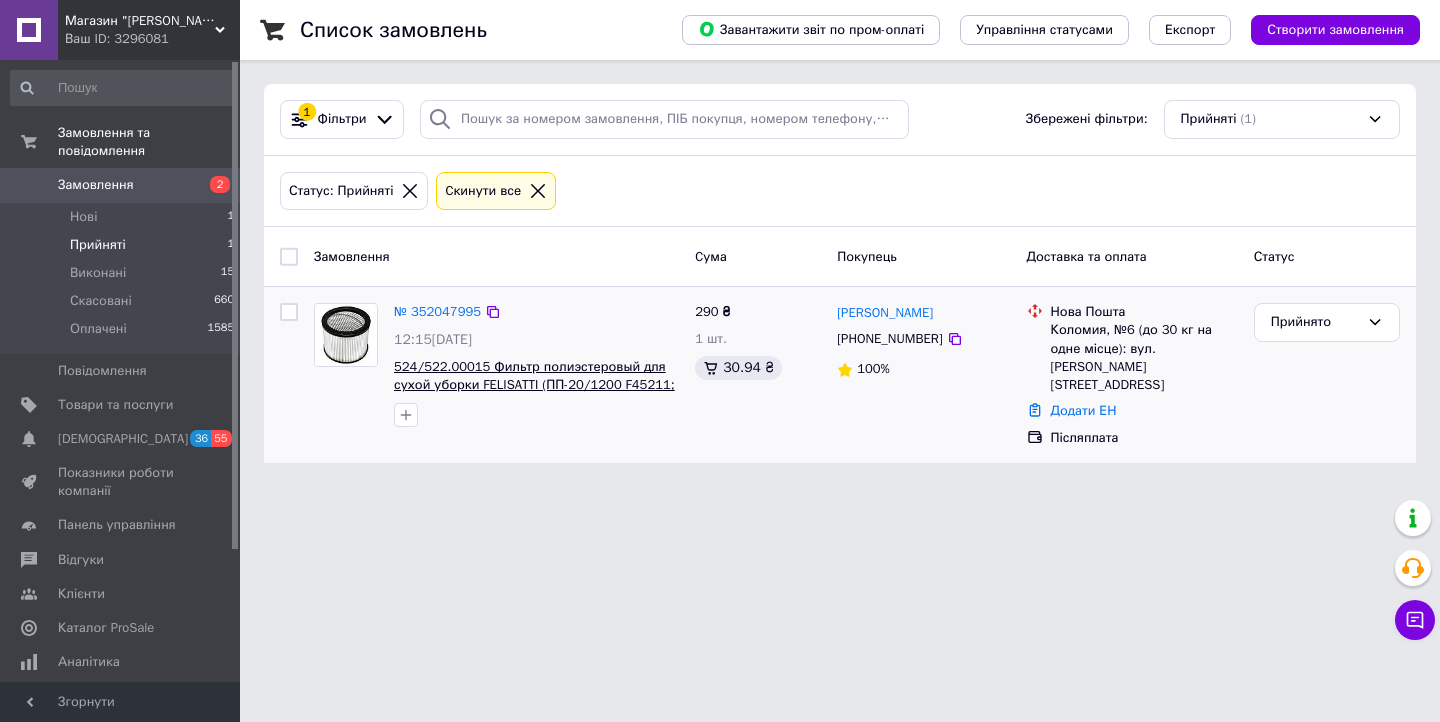 click on "524/522.00015 Фильтр полиэстеровый для сухой уборки FELISATTI (ПП-20/1200 F45211; ПП-25/1200 F45212) 125*125" at bounding box center [534, 385] 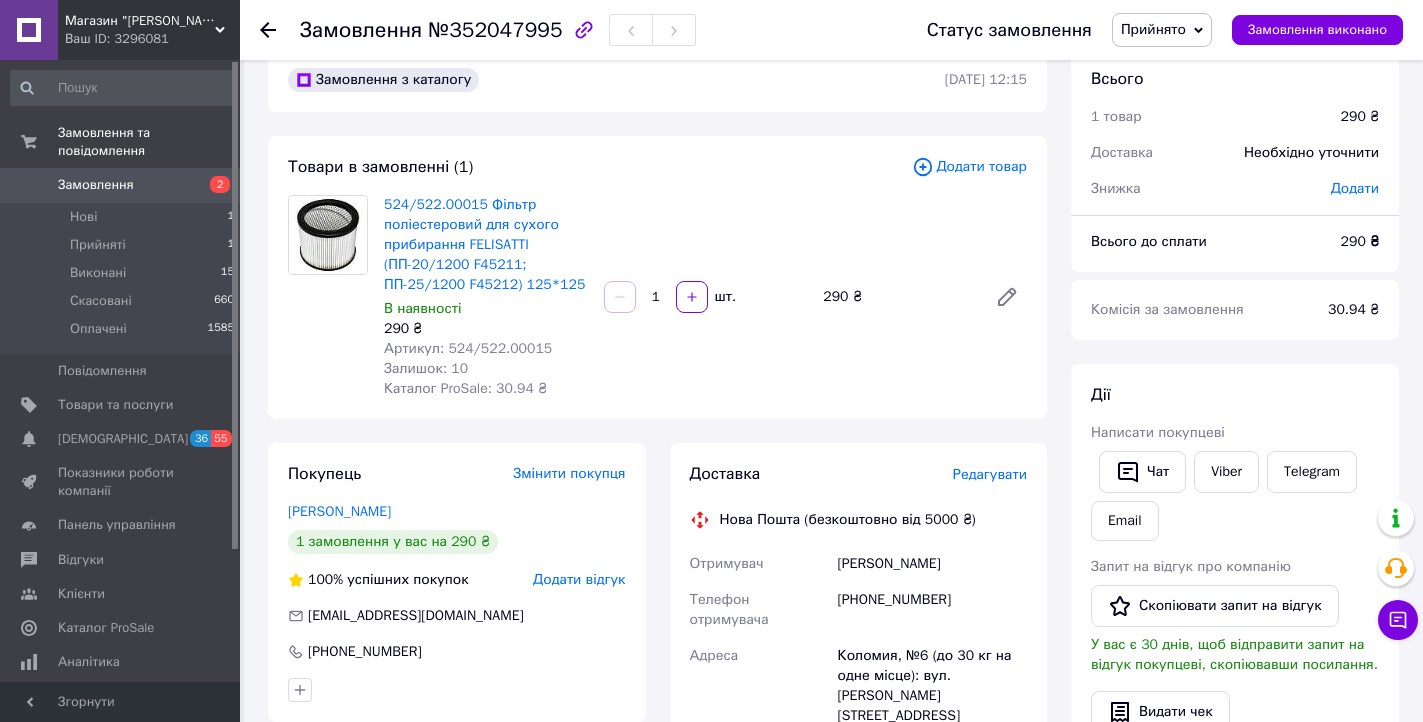 scroll, scrollTop: 0, scrollLeft: 0, axis: both 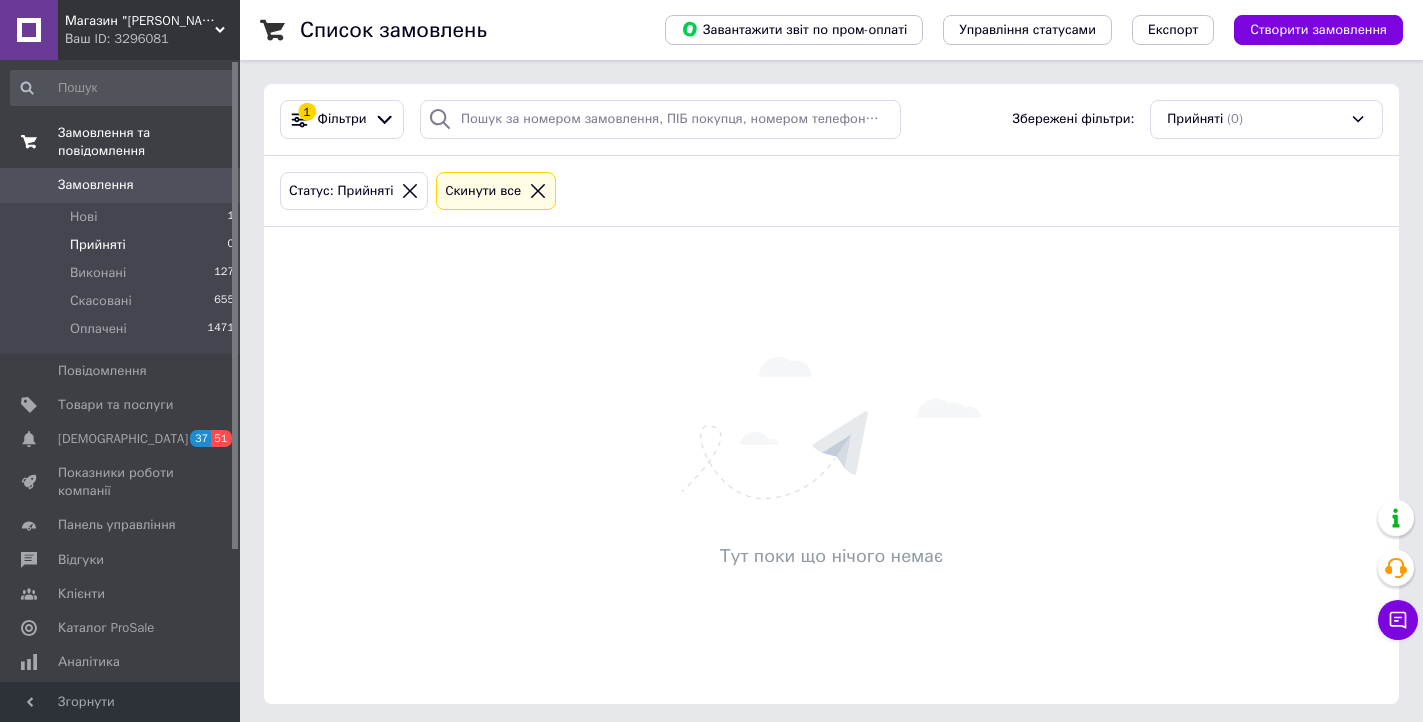 click on "Замовлення та повідомлення" at bounding box center (149, 142) 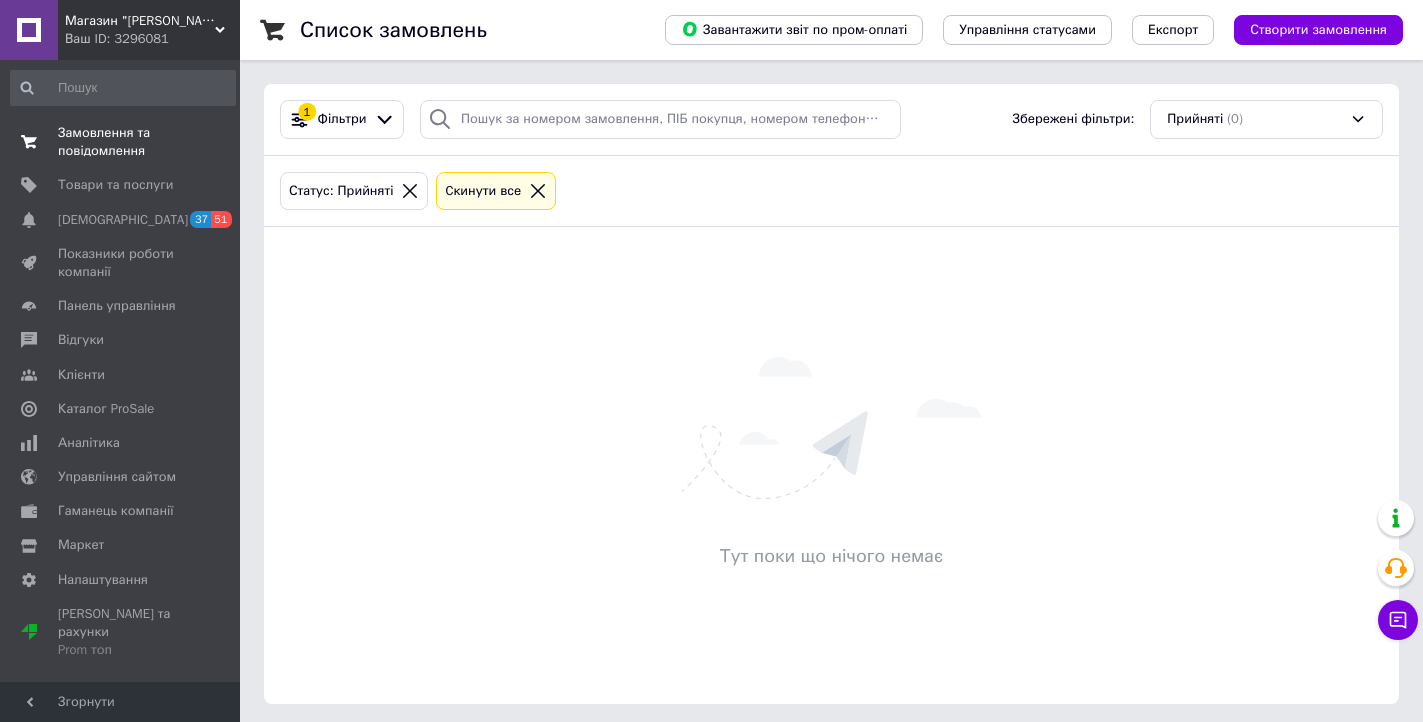click on "Замовлення та повідомлення" at bounding box center (121, 142) 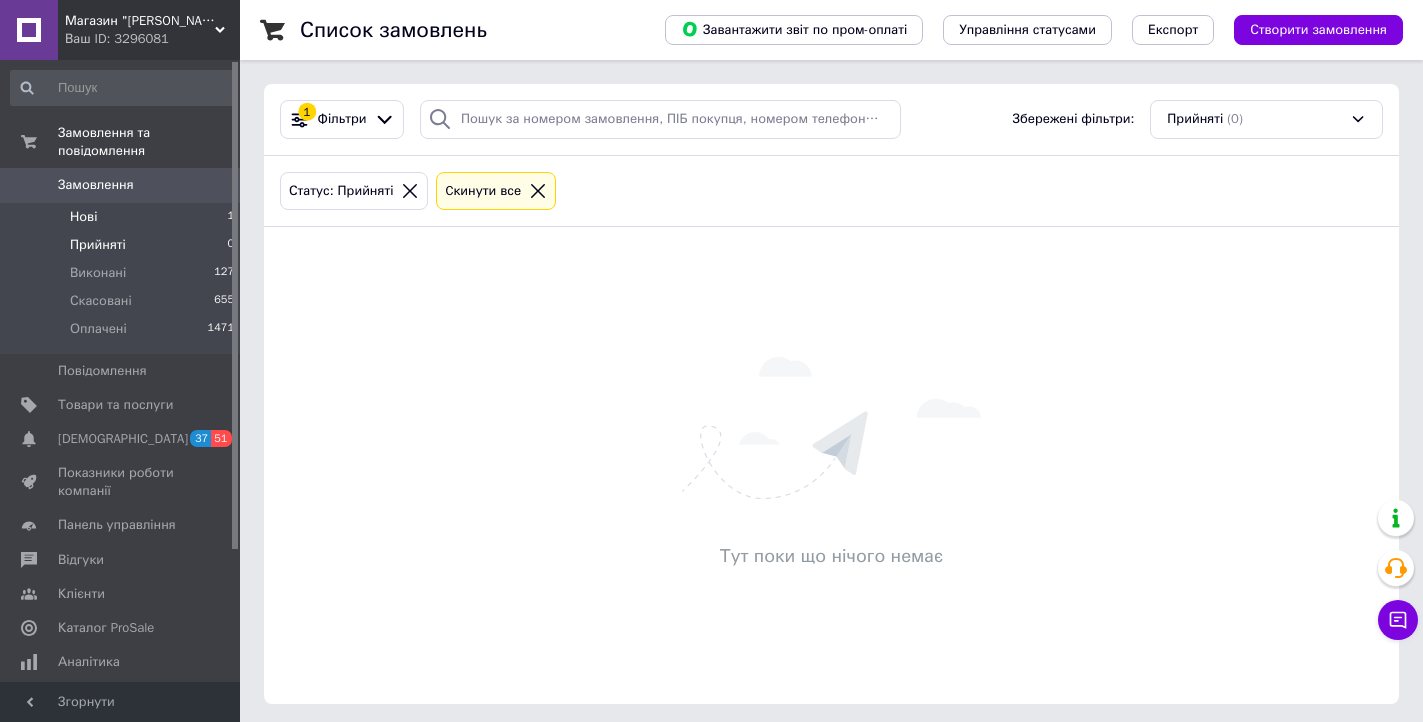 click on "Нові" at bounding box center [83, 217] 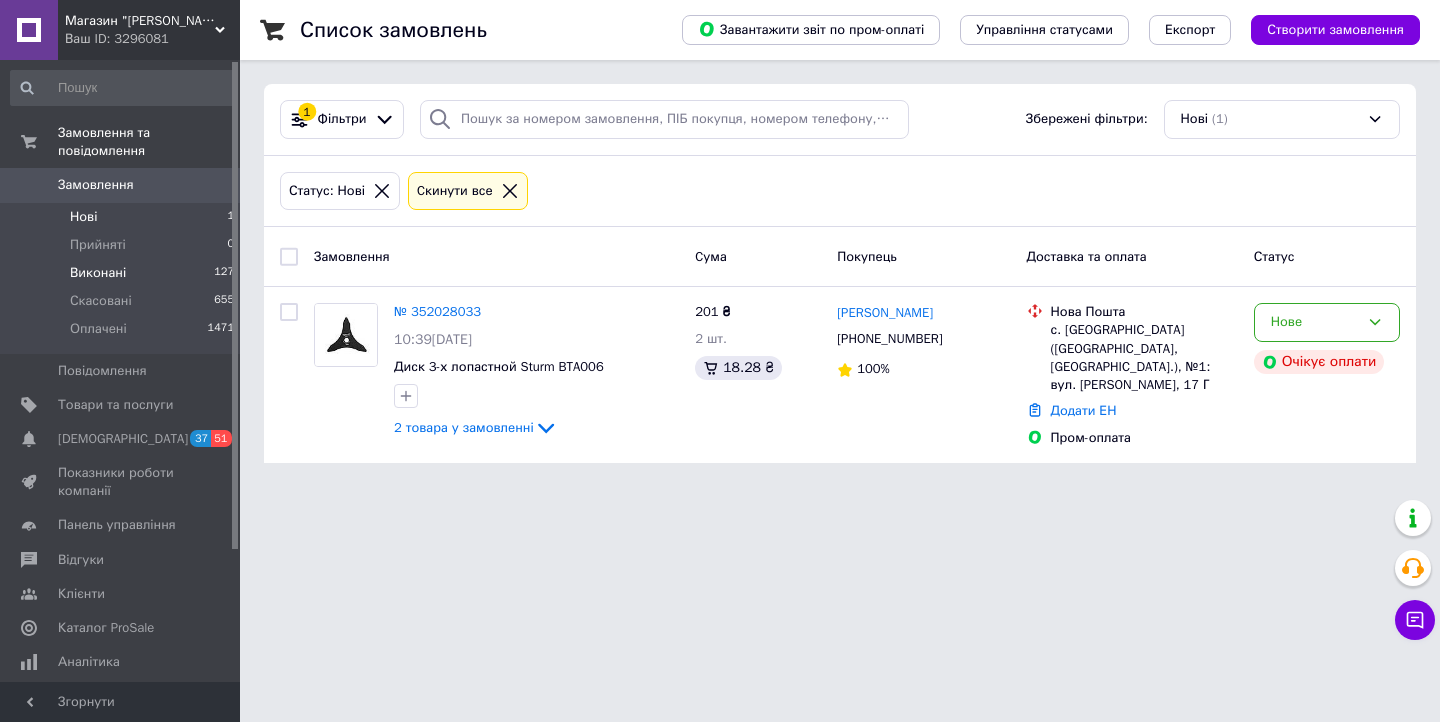 click on "Виконані" at bounding box center [98, 273] 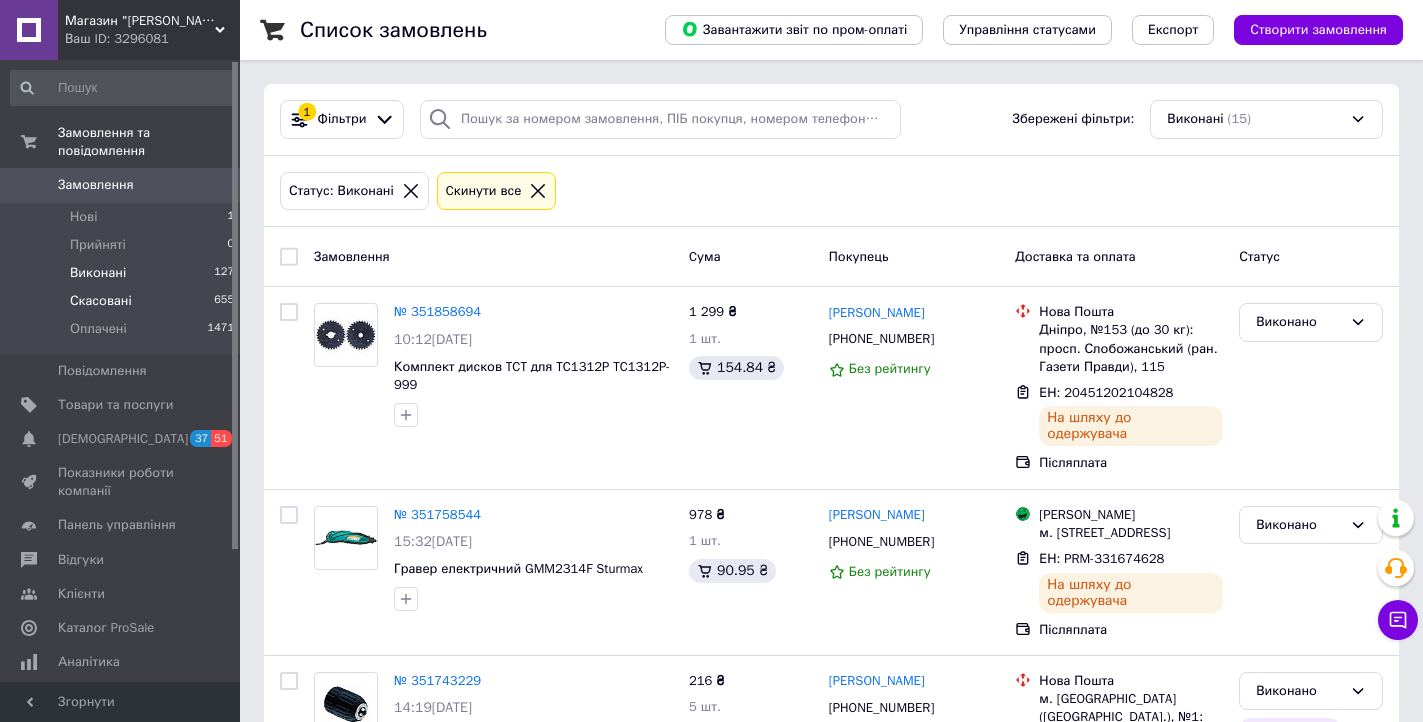 click on "Скасовані" at bounding box center (101, 301) 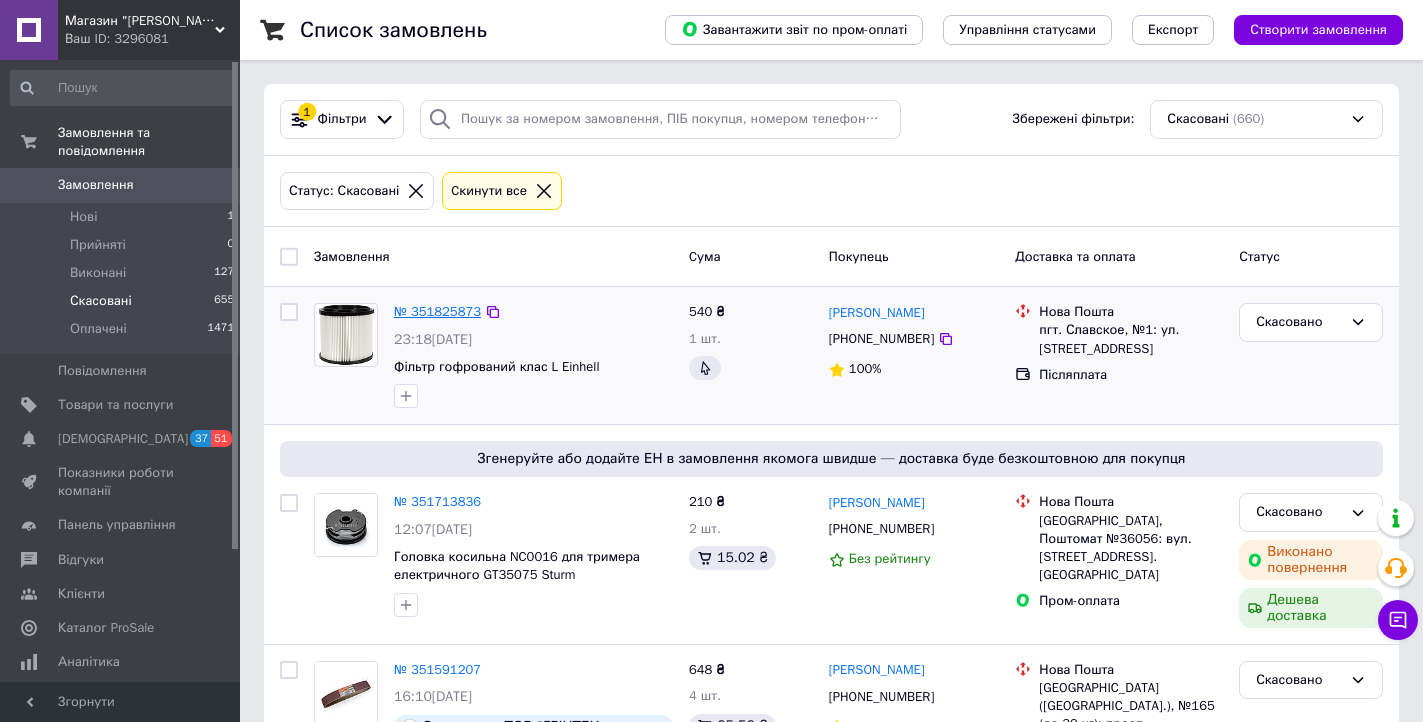 click on "№ 351825873" at bounding box center (437, 311) 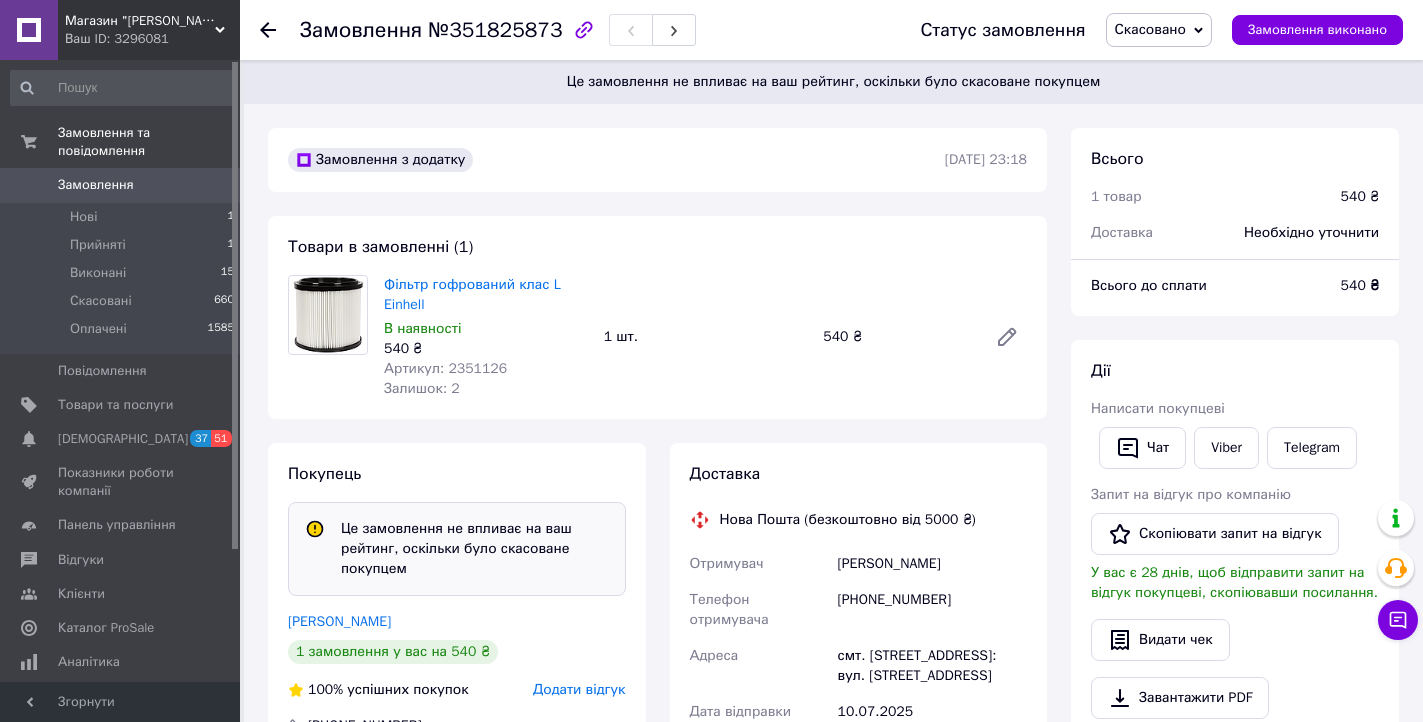 click on "Замовлення" at bounding box center [96, 185] 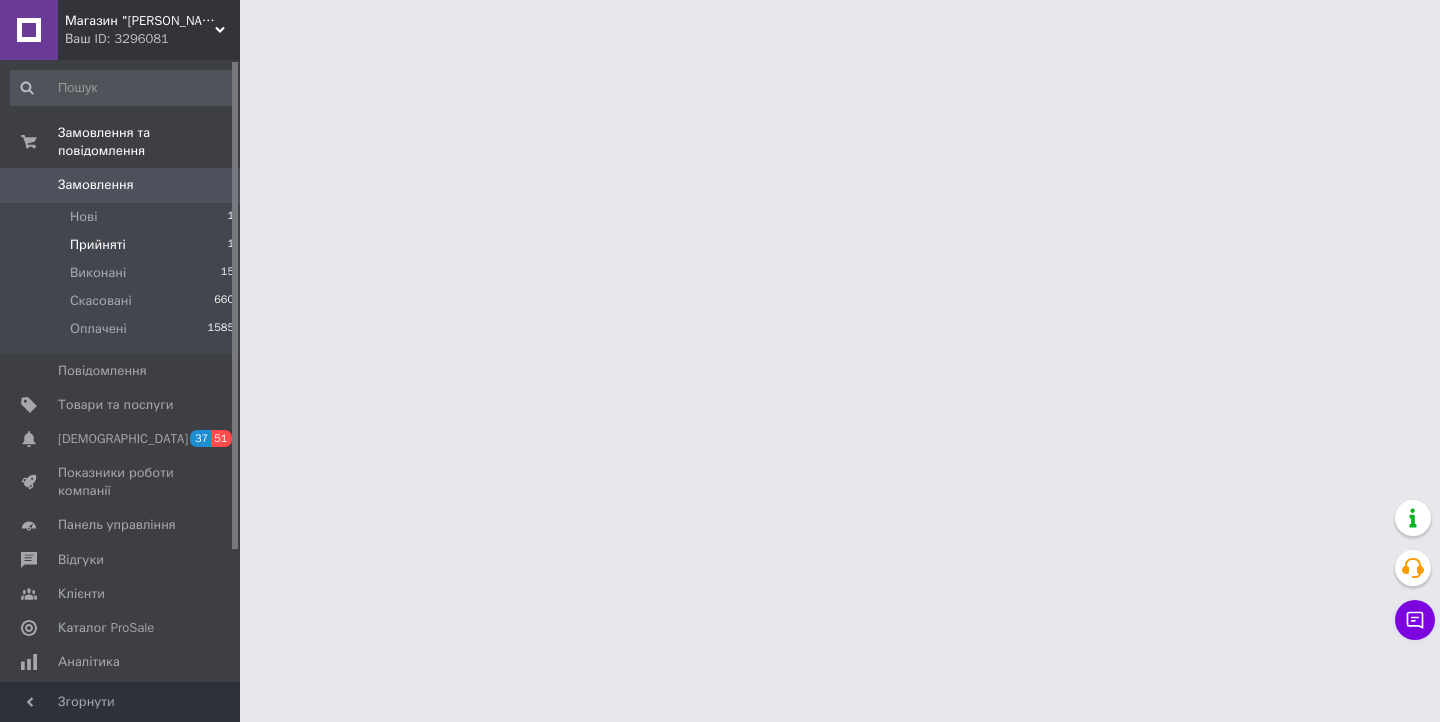 click on "Прийняті" at bounding box center [98, 245] 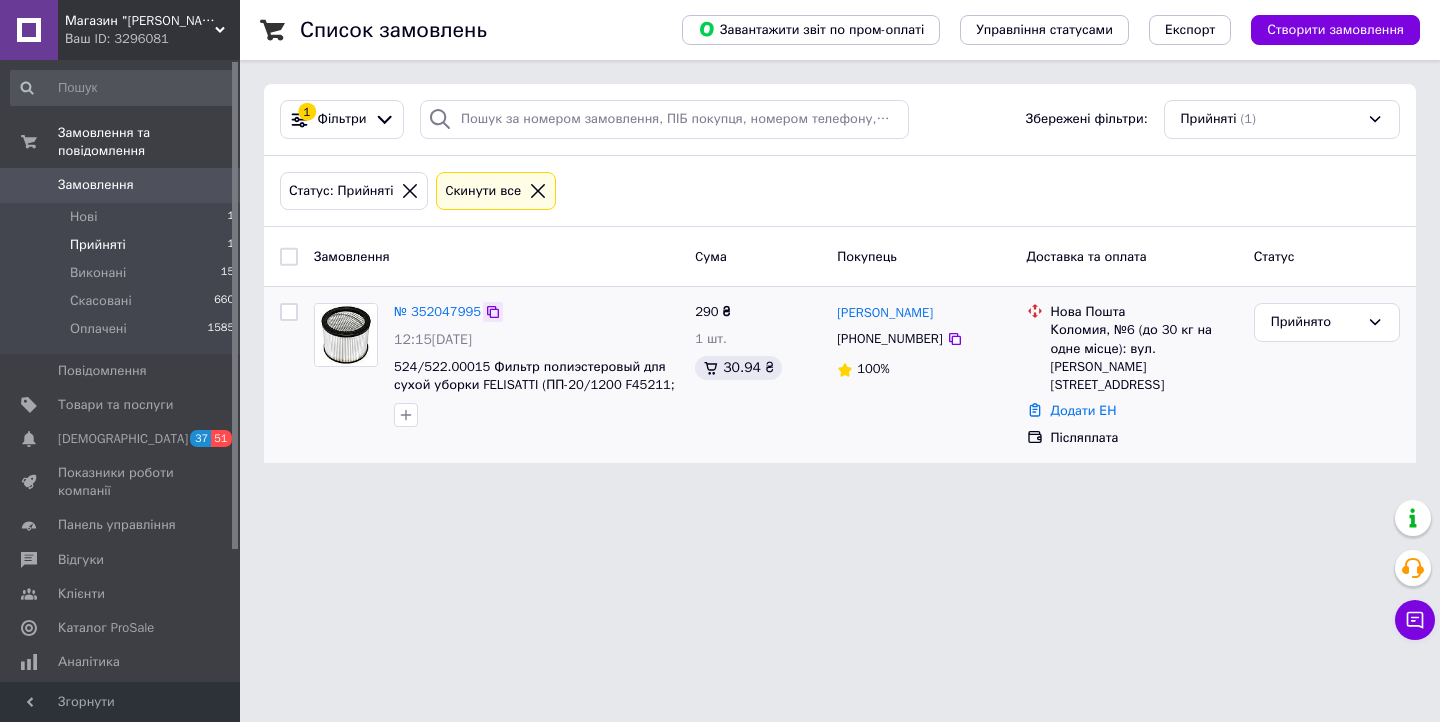 click 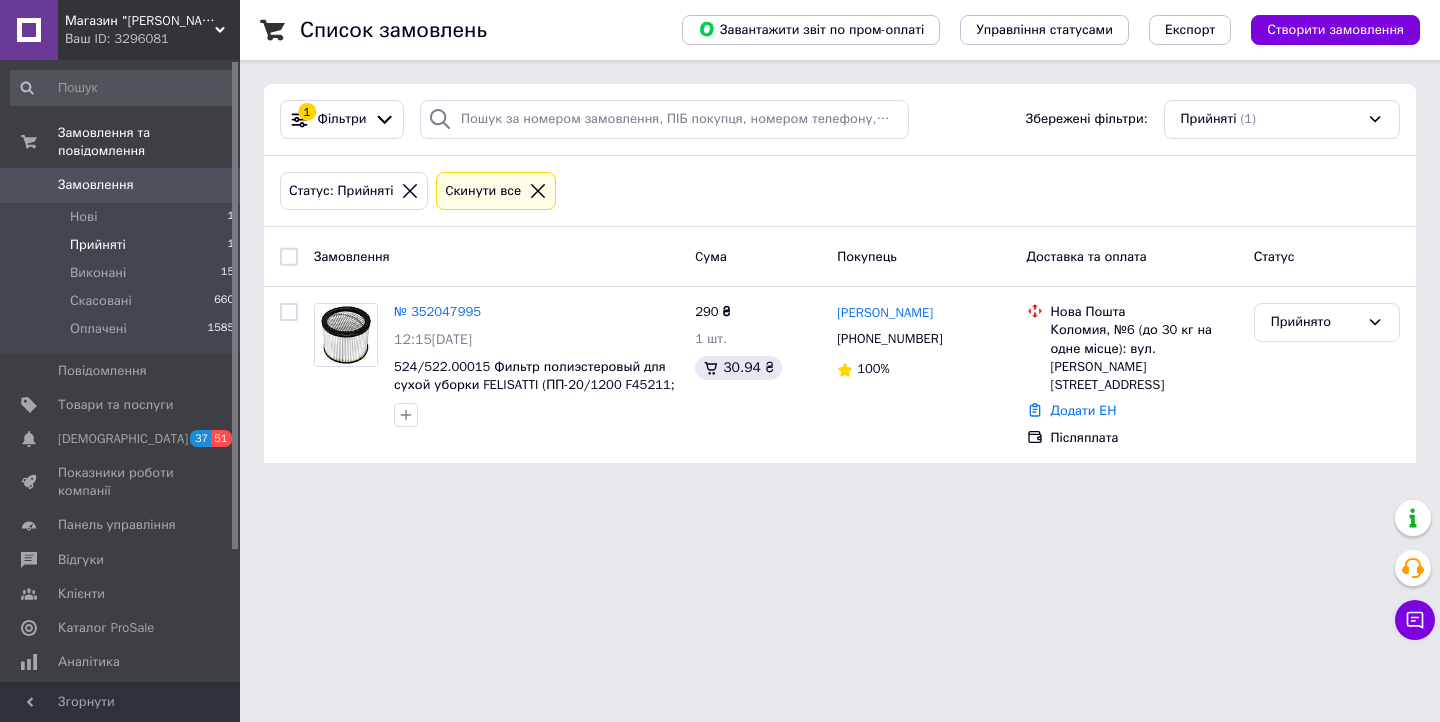 click on "Прийняті" at bounding box center (98, 245) 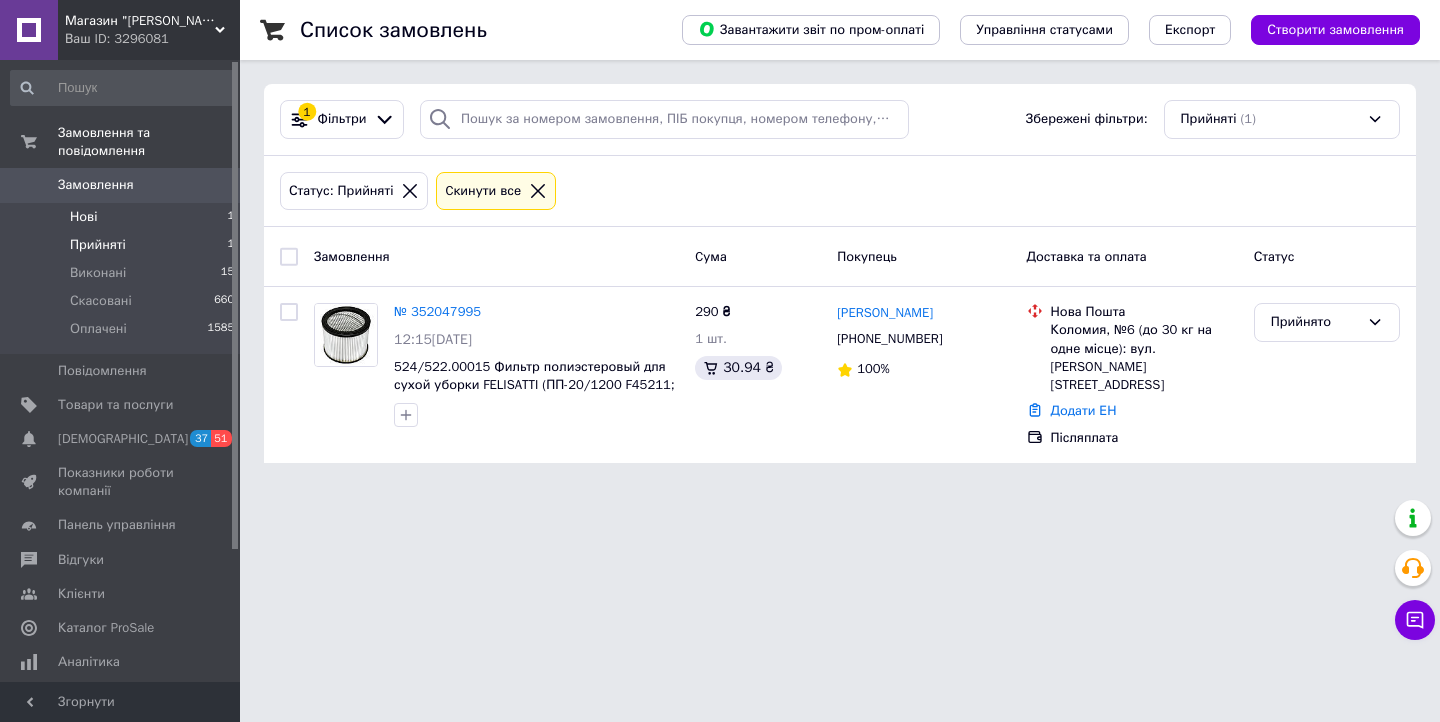 click on "Нові" at bounding box center [83, 217] 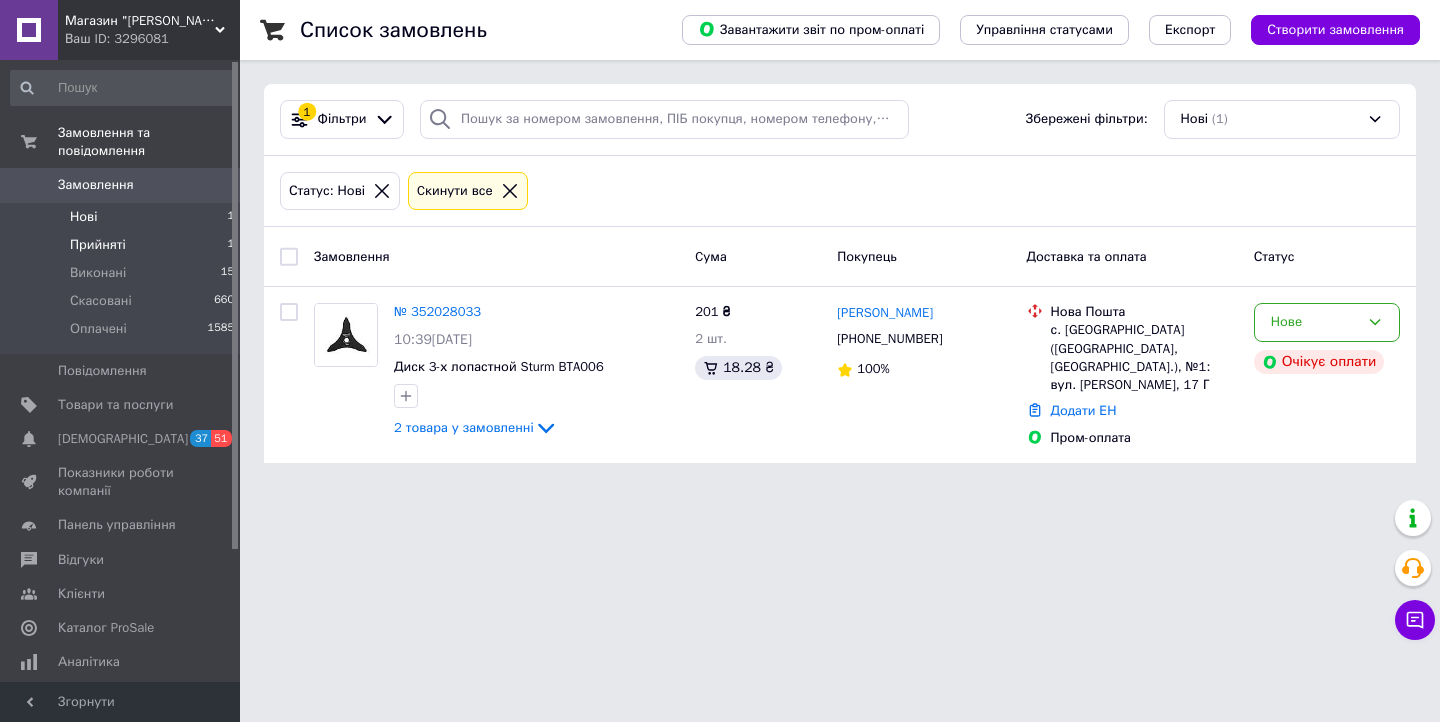 click on "Прийняті" at bounding box center [98, 245] 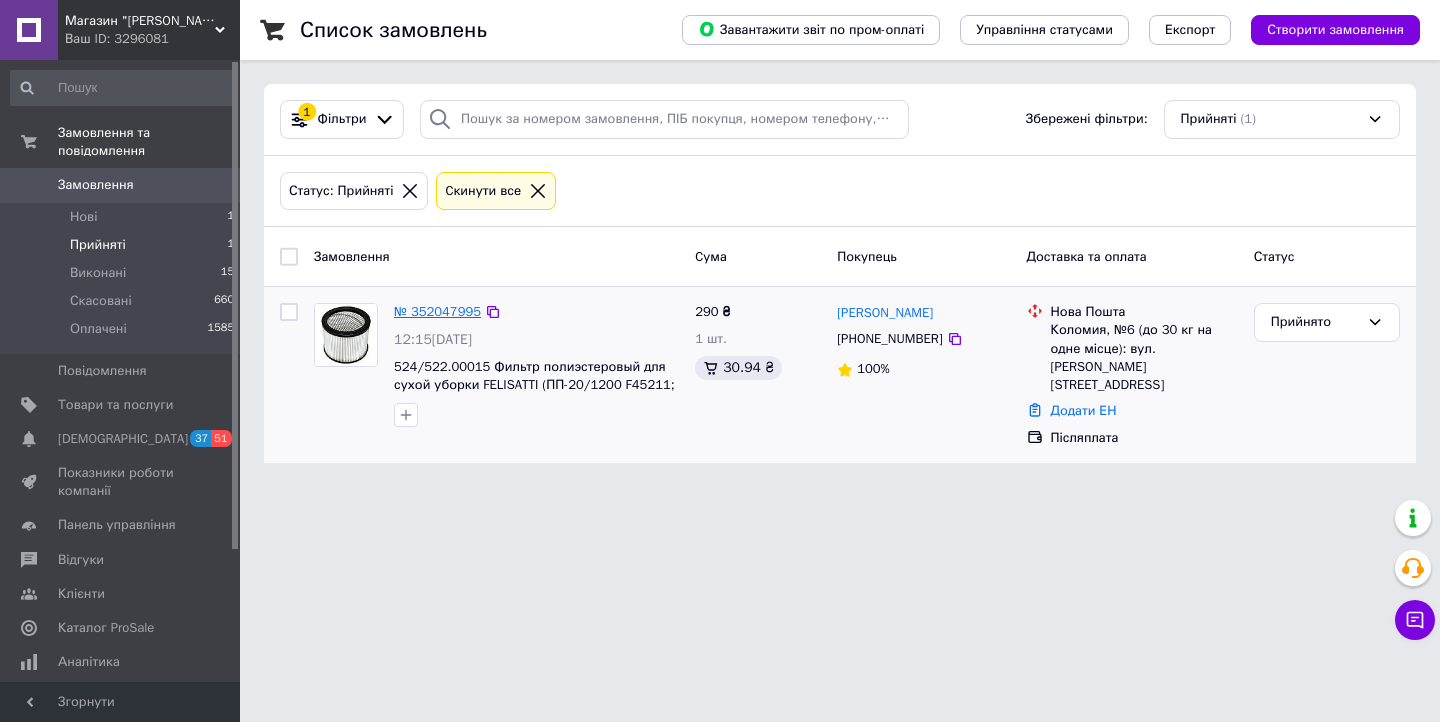 click on "№ 352047995" at bounding box center [437, 311] 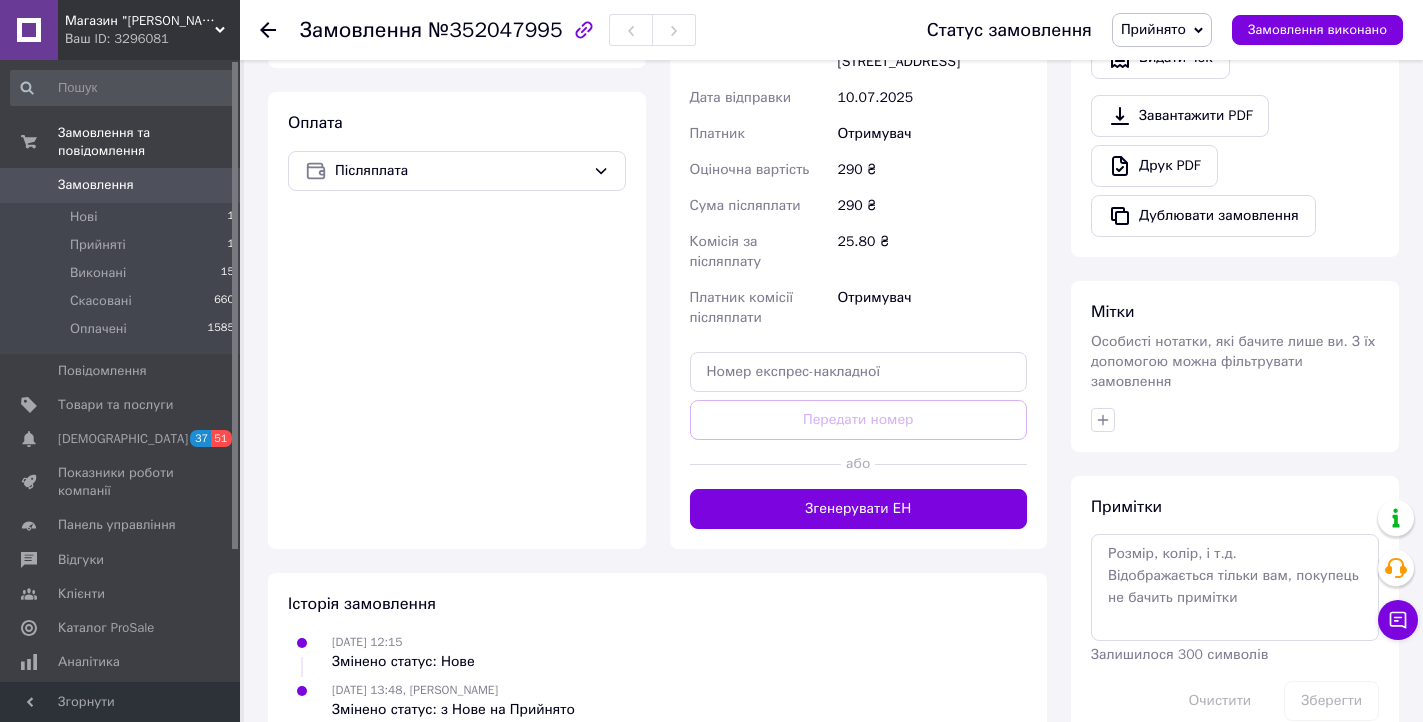 scroll, scrollTop: 700, scrollLeft: 0, axis: vertical 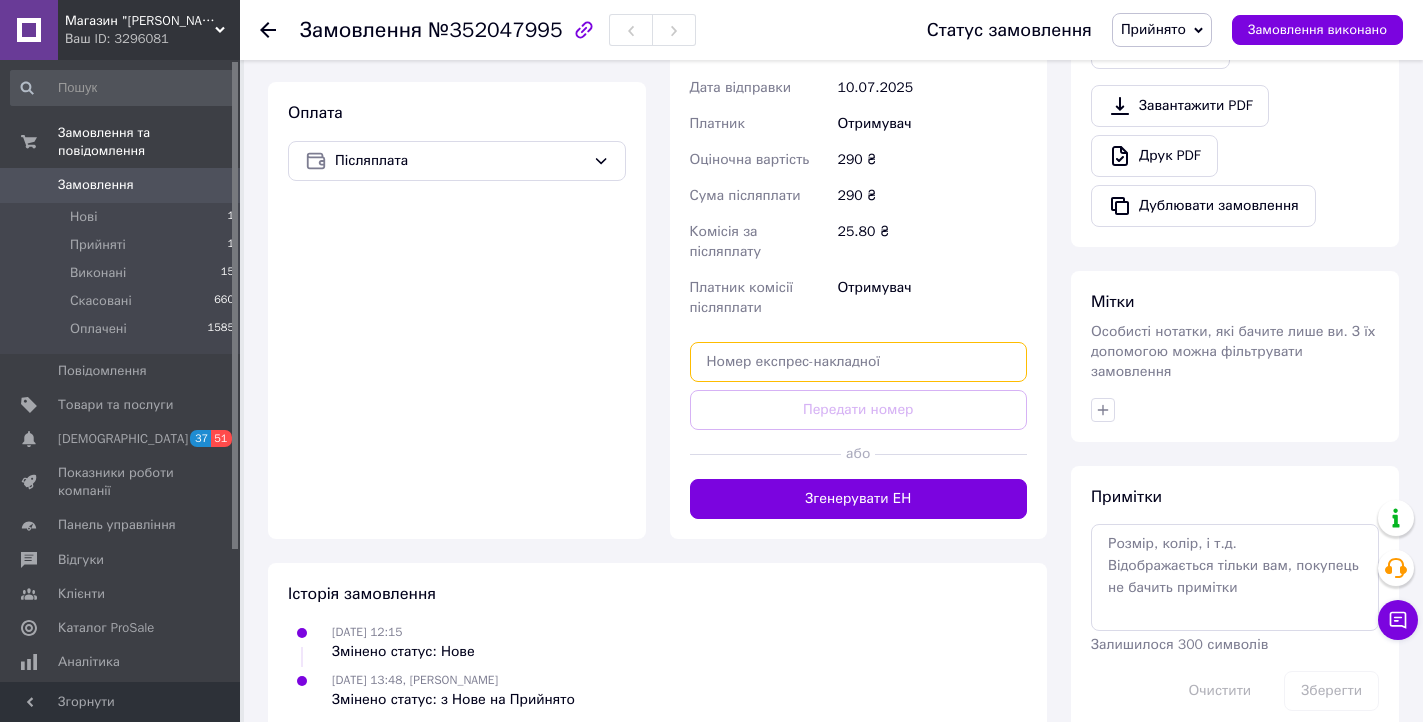 paste on "20451203056524" 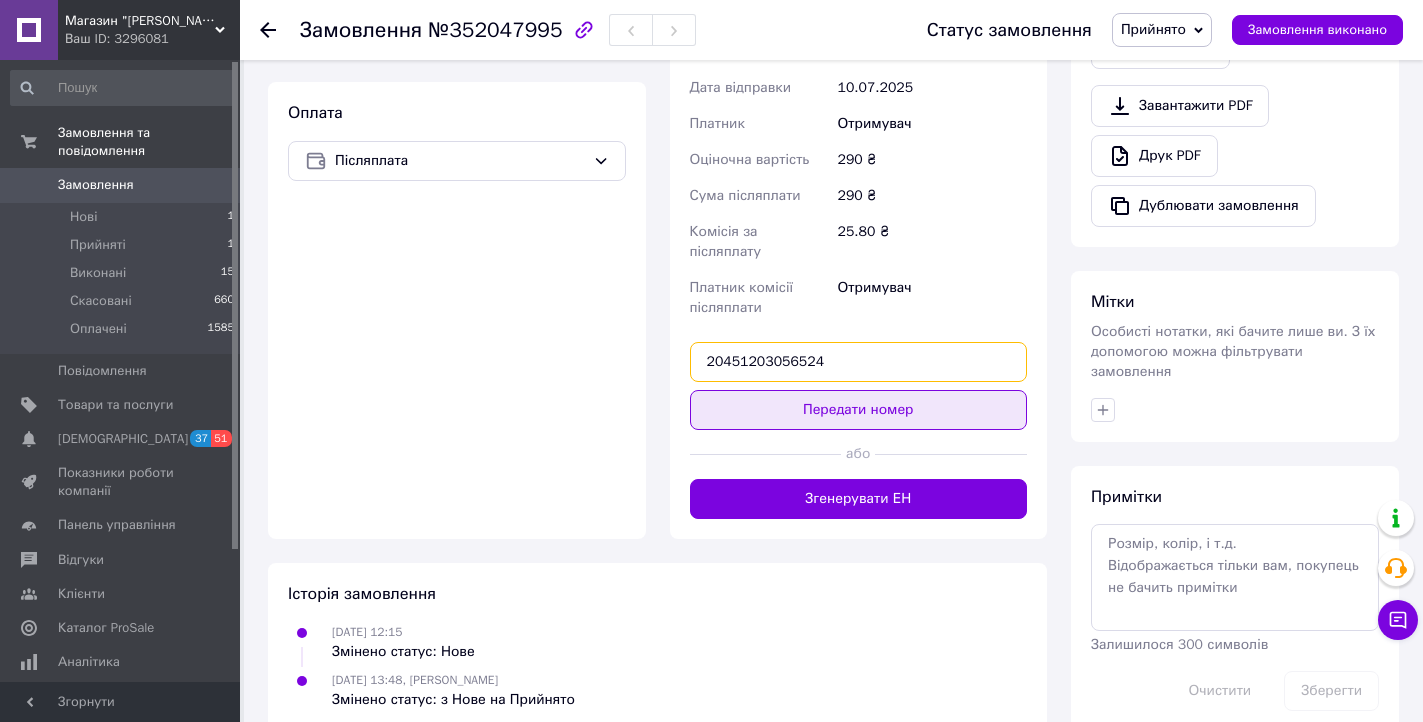 type on "20451203056524" 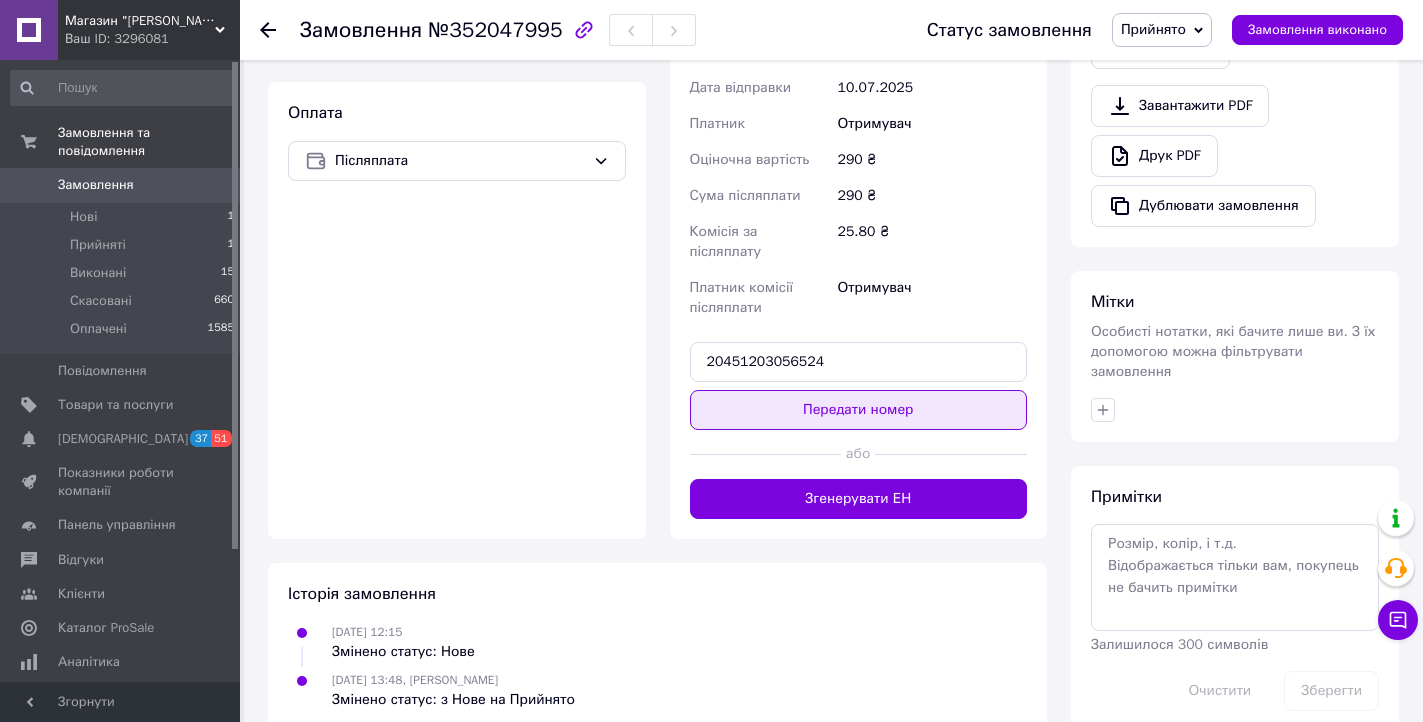 click on "Передати номер" at bounding box center [859, 410] 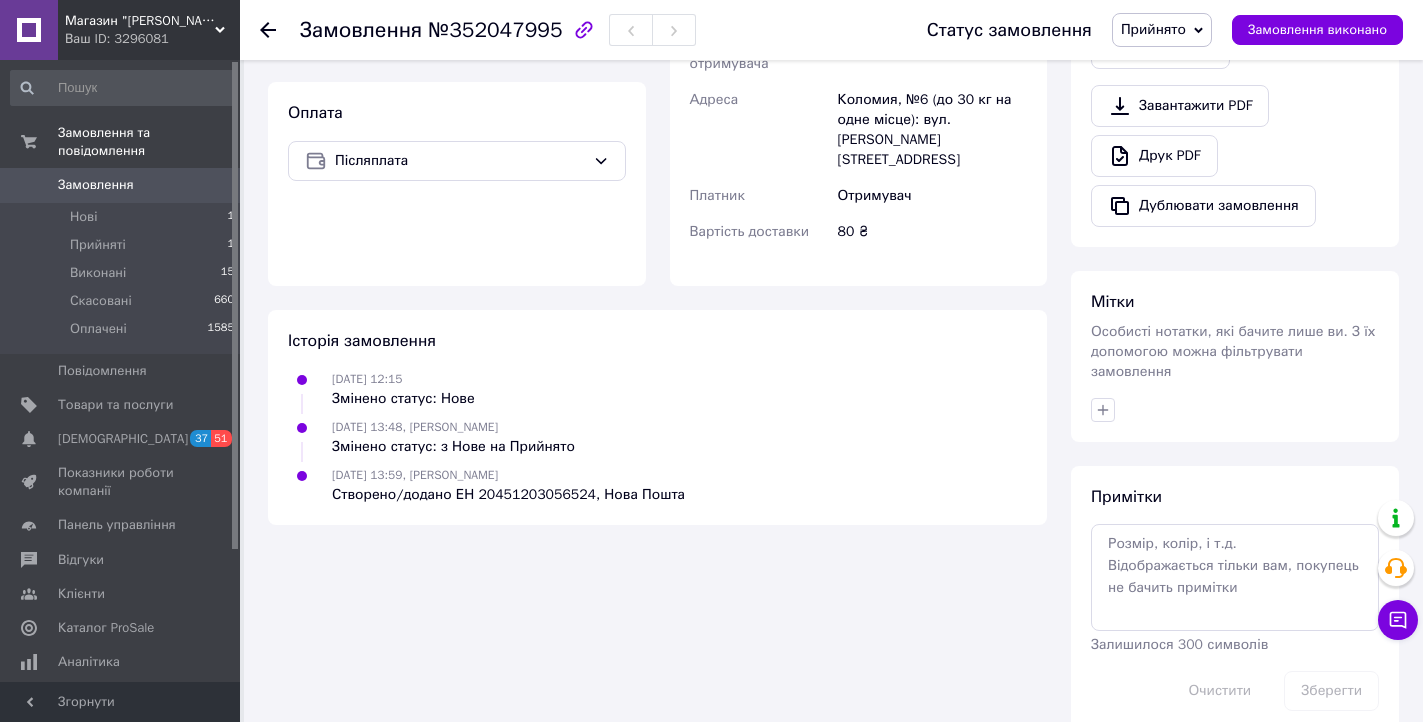 click on "Прийнято" at bounding box center [1162, 30] 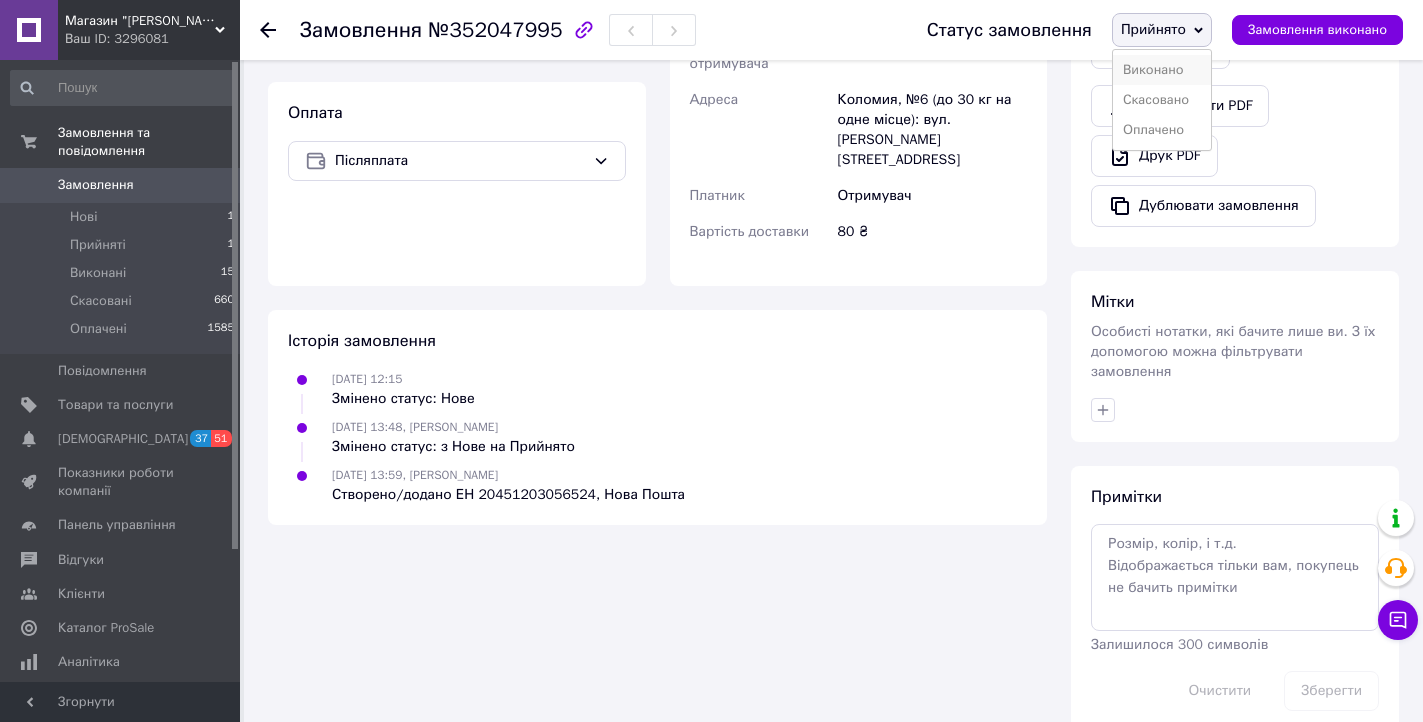 click on "Виконано" at bounding box center (1162, 70) 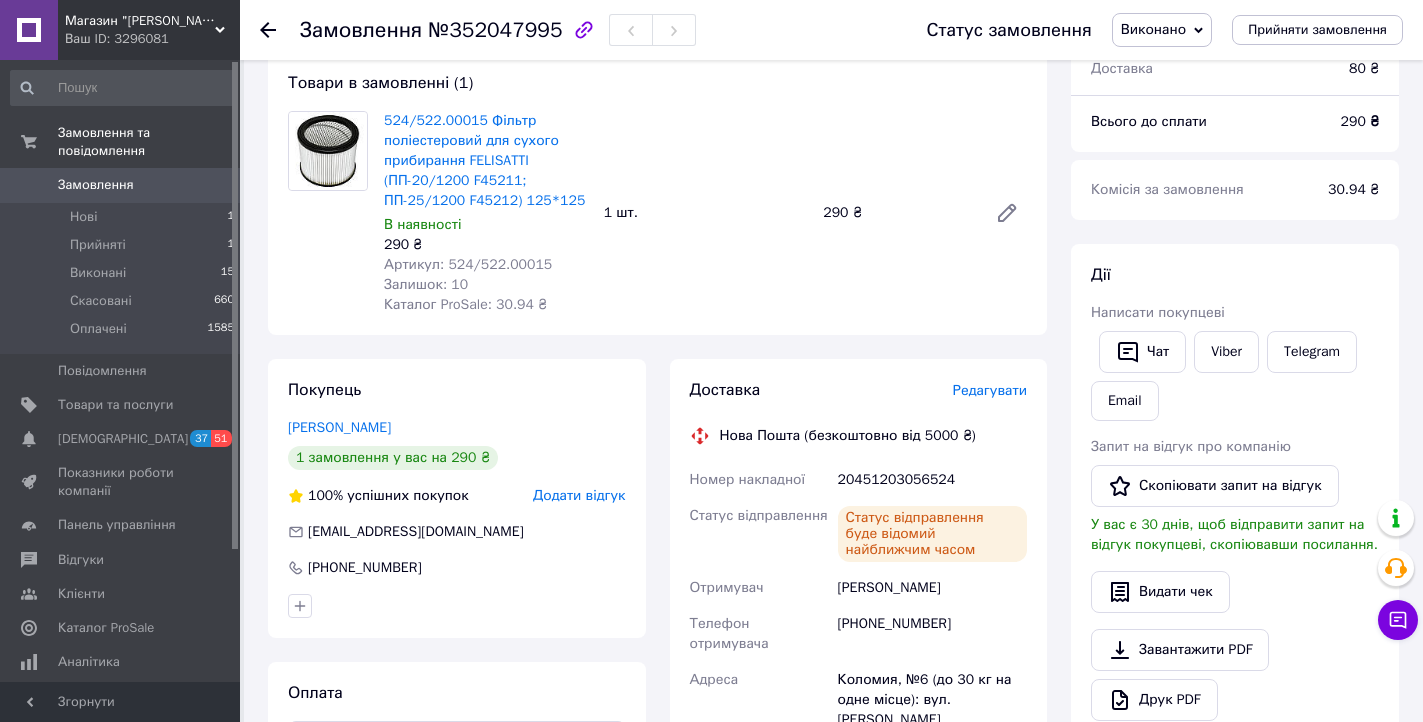 scroll, scrollTop: 0, scrollLeft: 0, axis: both 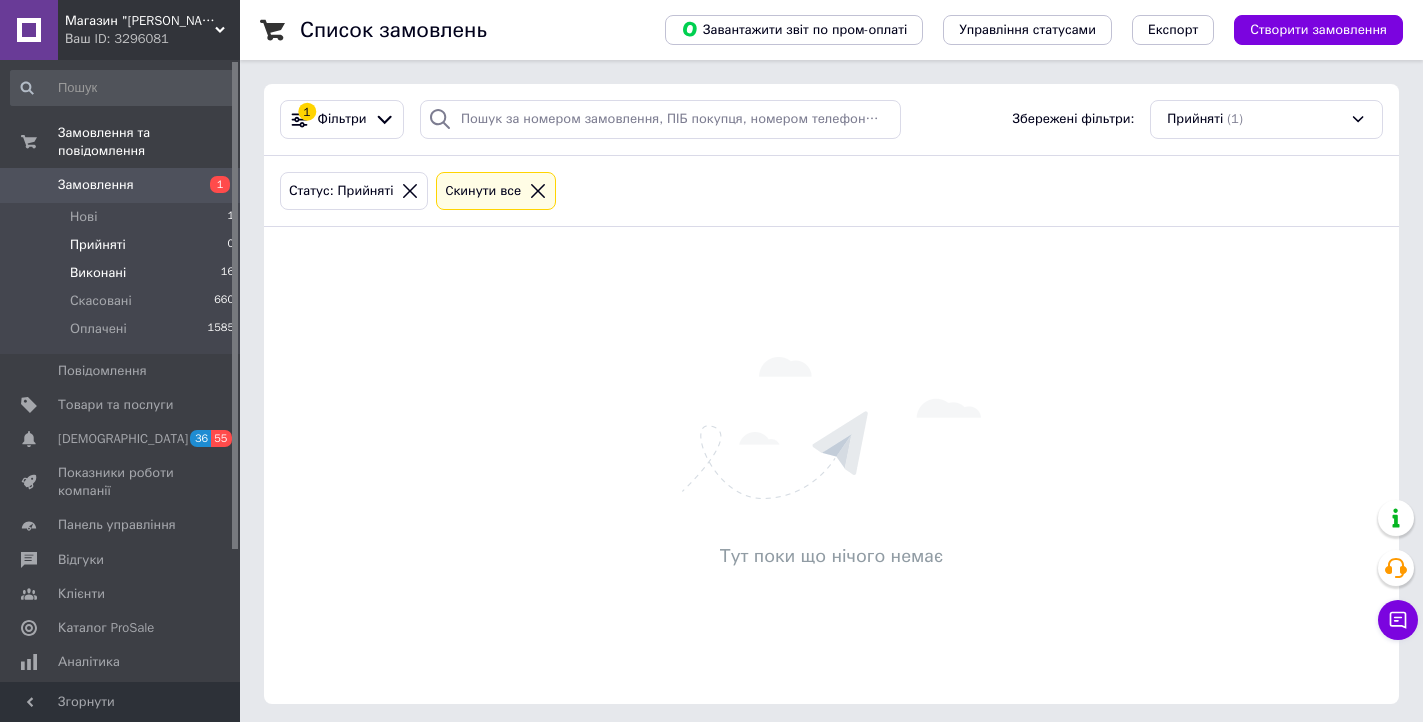 click on "Виконані" at bounding box center [98, 273] 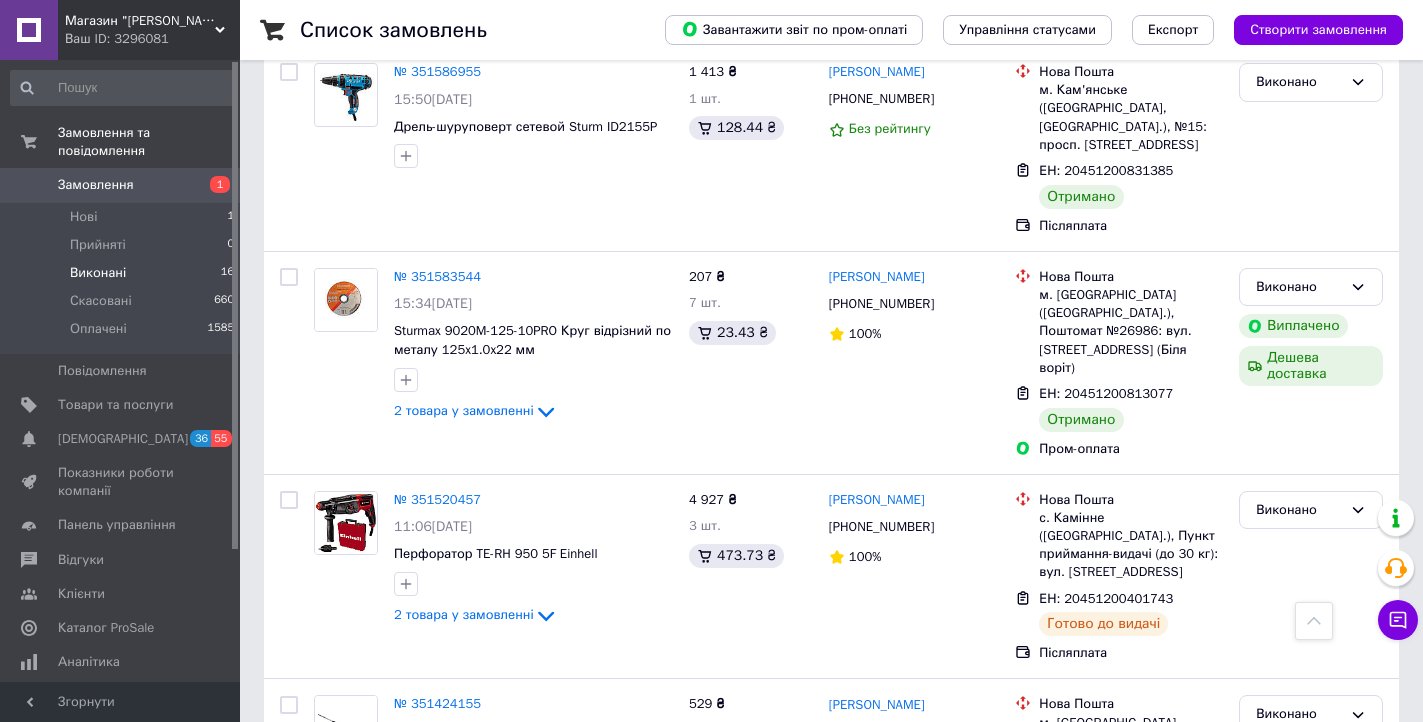 scroll, scrollTop: 1800, scrollLeft: 0, axis: vertical 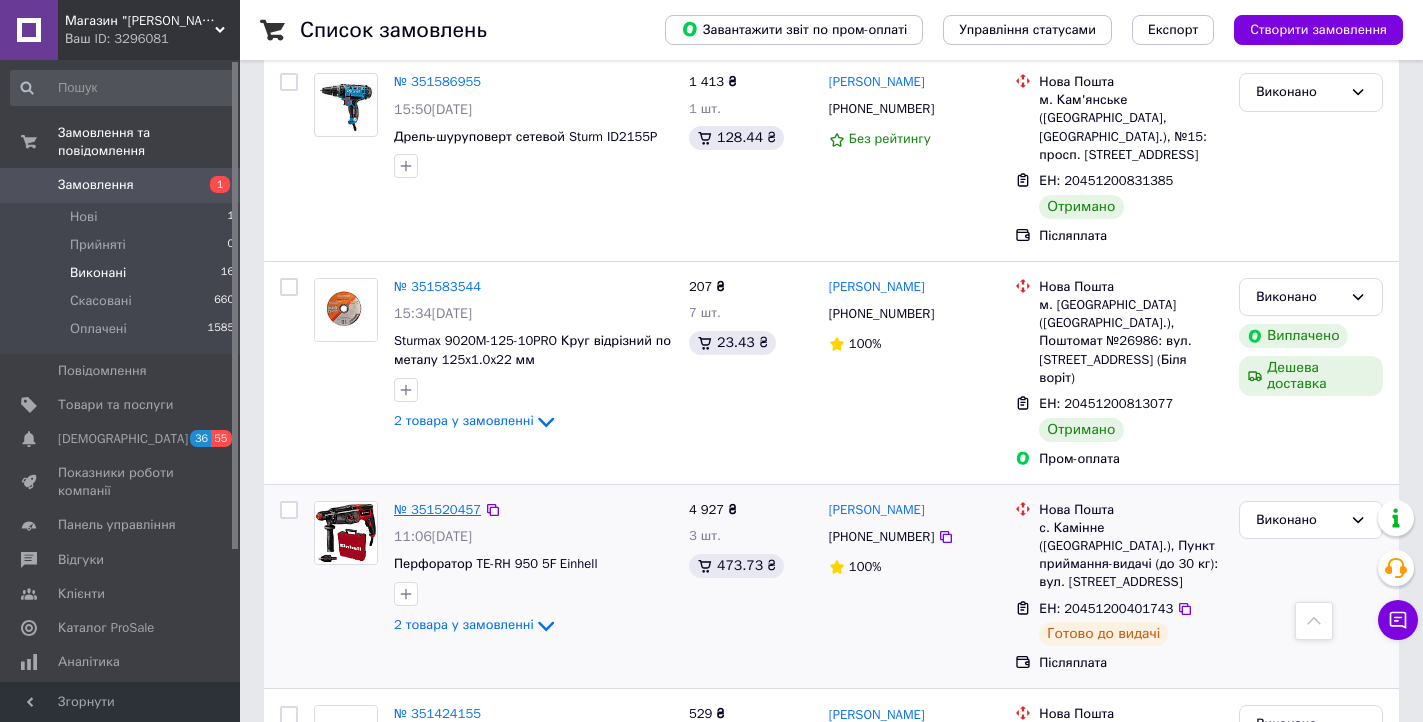 click on "№ 351520457" at bounding box center [437, 509] 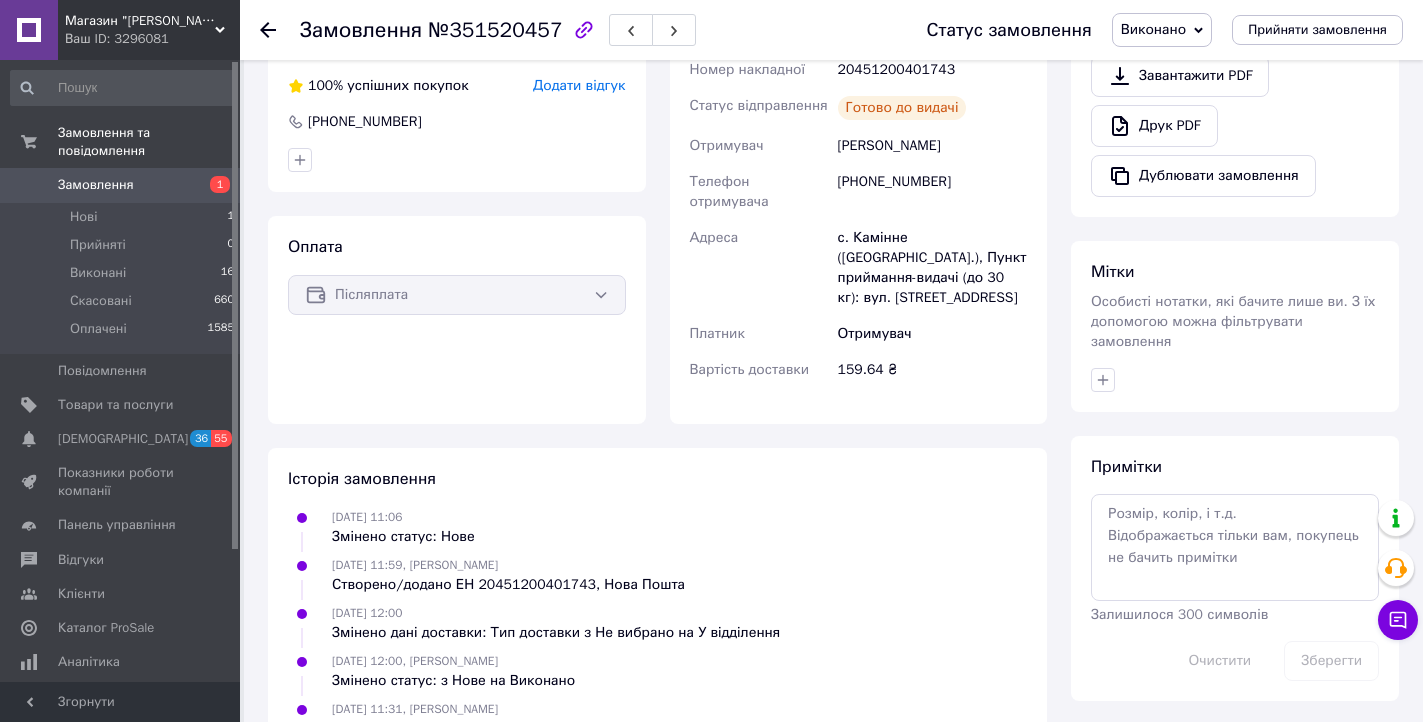 scroll, scrollTop: 687, scrollLeft: 0, axis: vertical 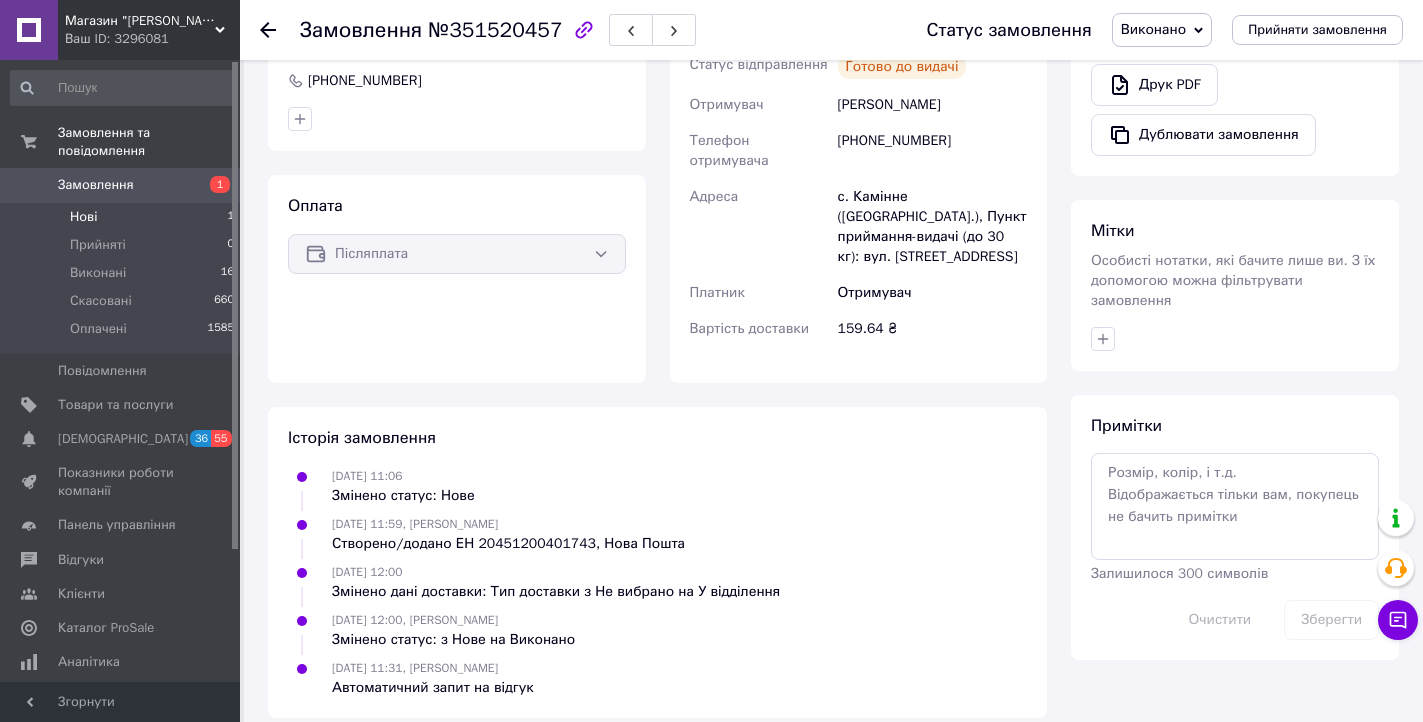 click on "Нові" at bounding box center [83, 217] 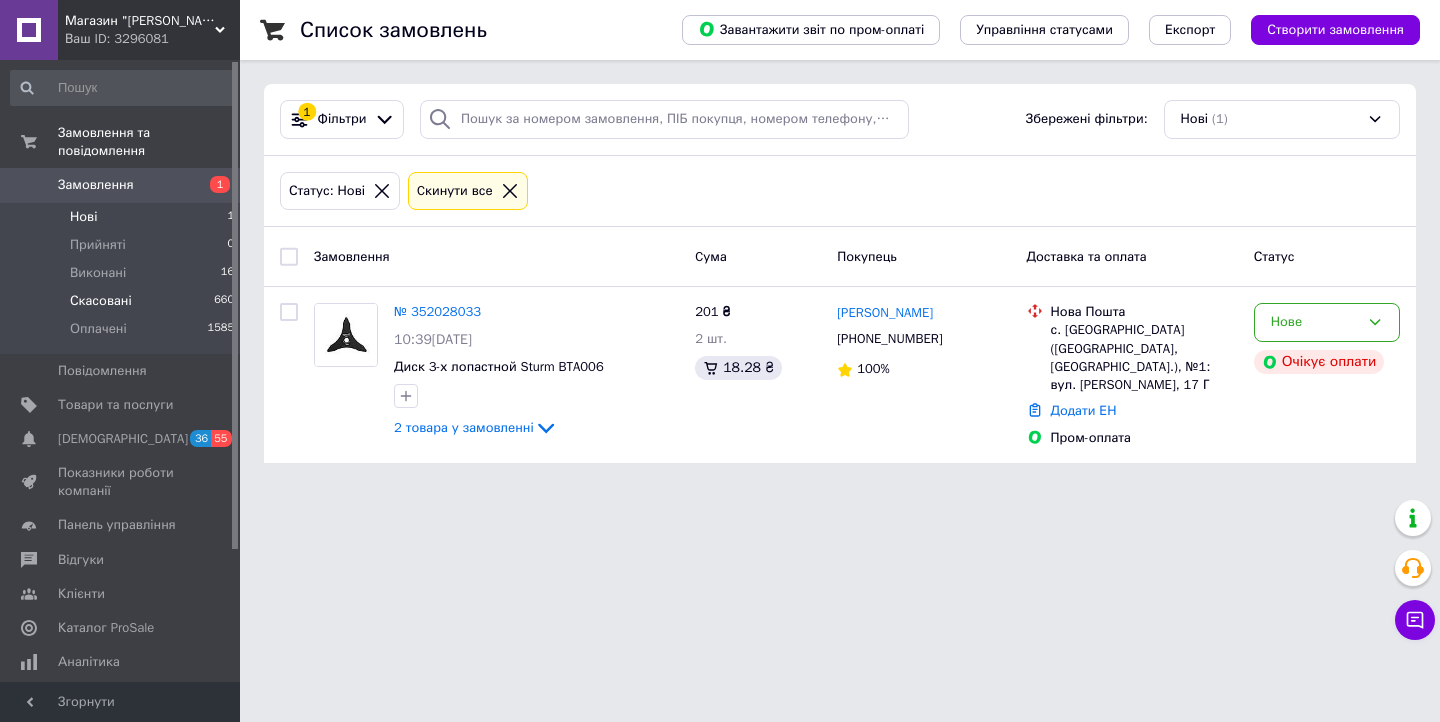 click on "Скасовані" at bounding box center (101, 301) 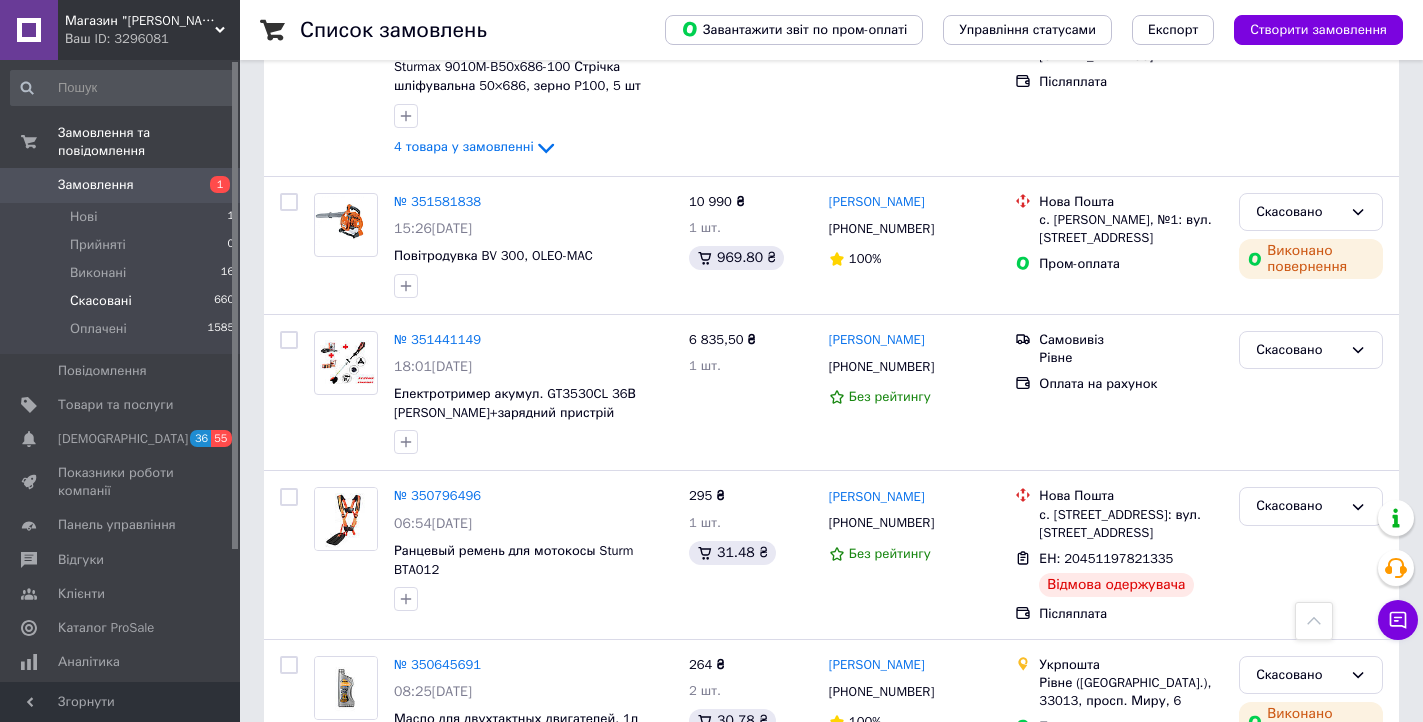 scroll, scrollTop: 639, scrollLeft: 0, axis: vertical 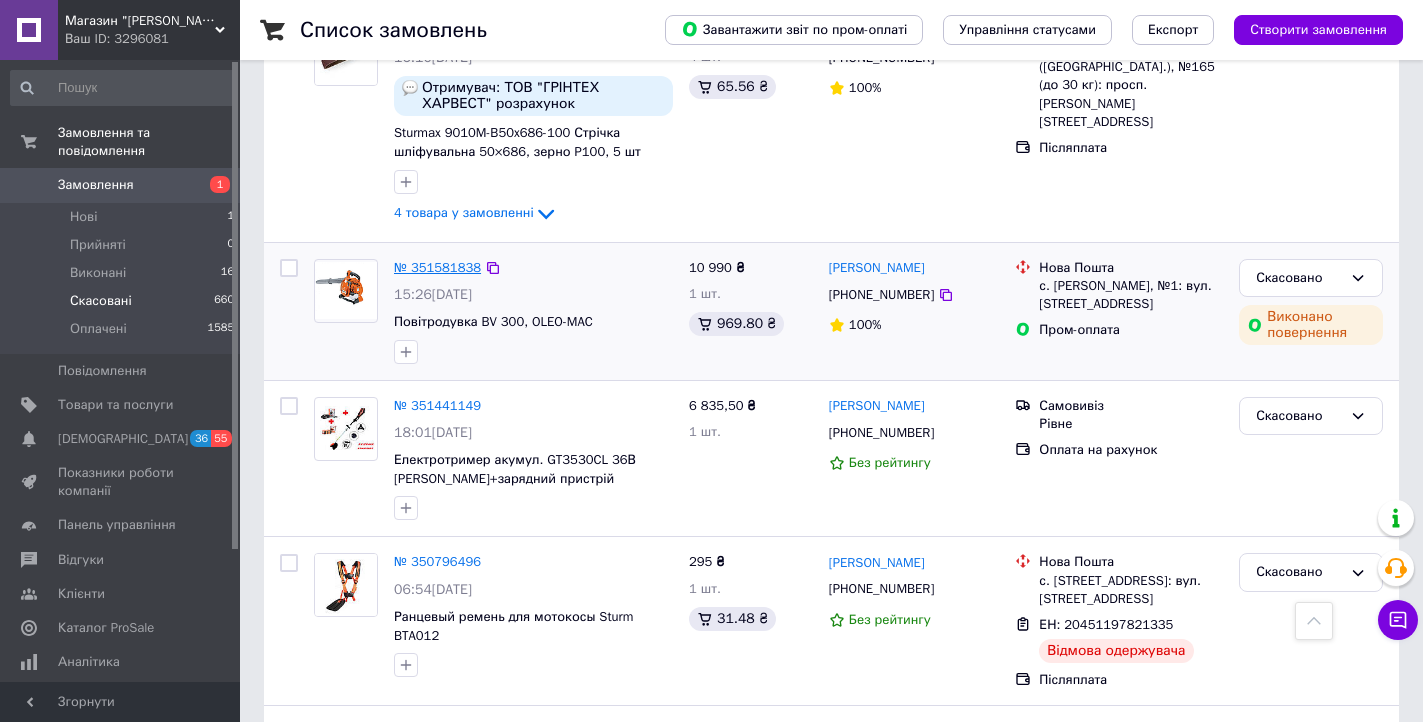 click on "№ 351581838" at bounding box center (437, 267) 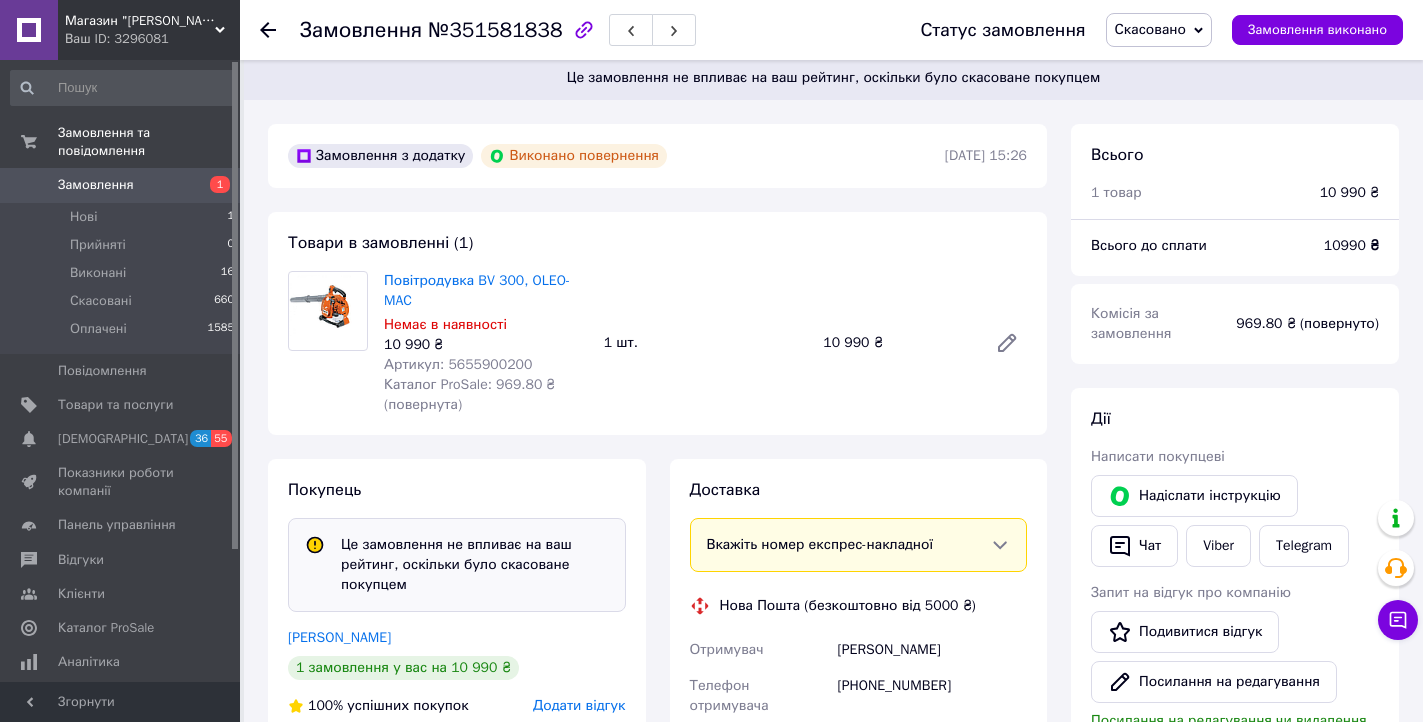 scroll, scrollTop: 0, scrollLeft: 0, axis: both 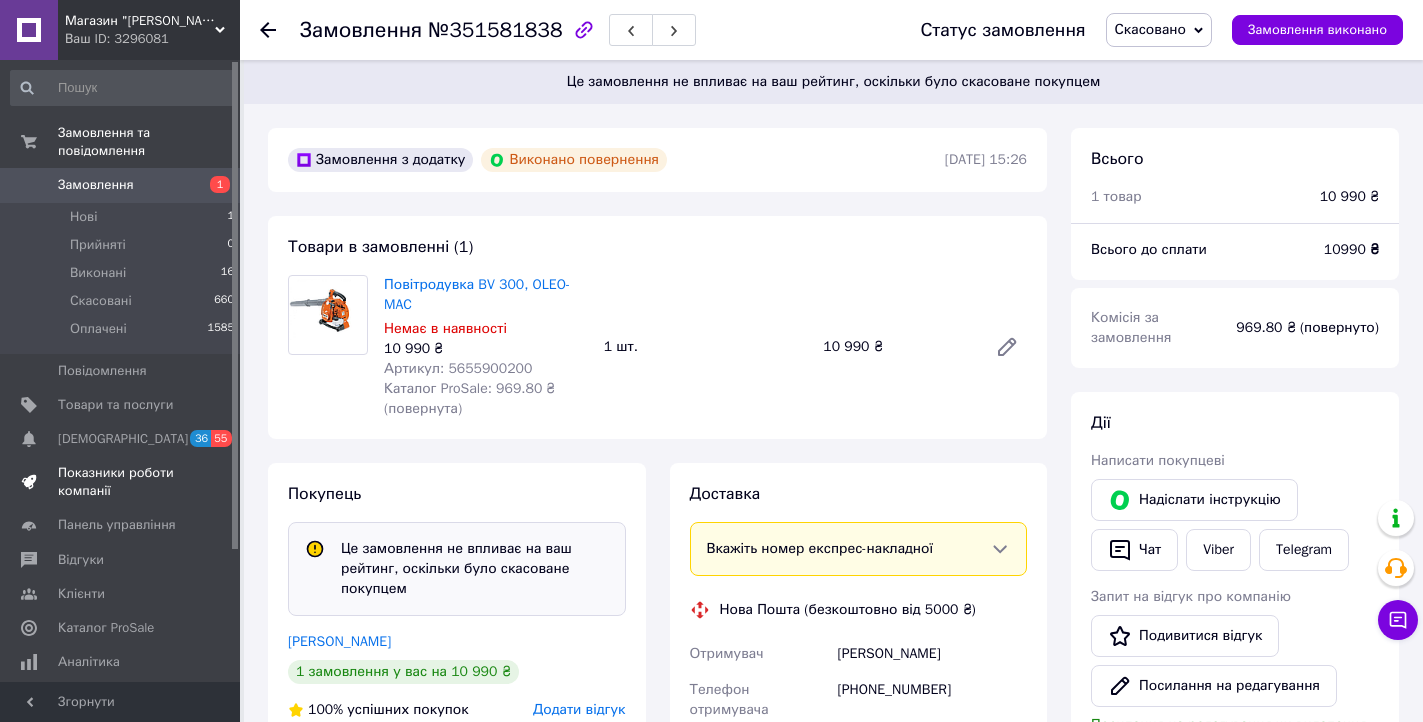 click on "Показники роботи компанії" at bounding box center (121, 482) 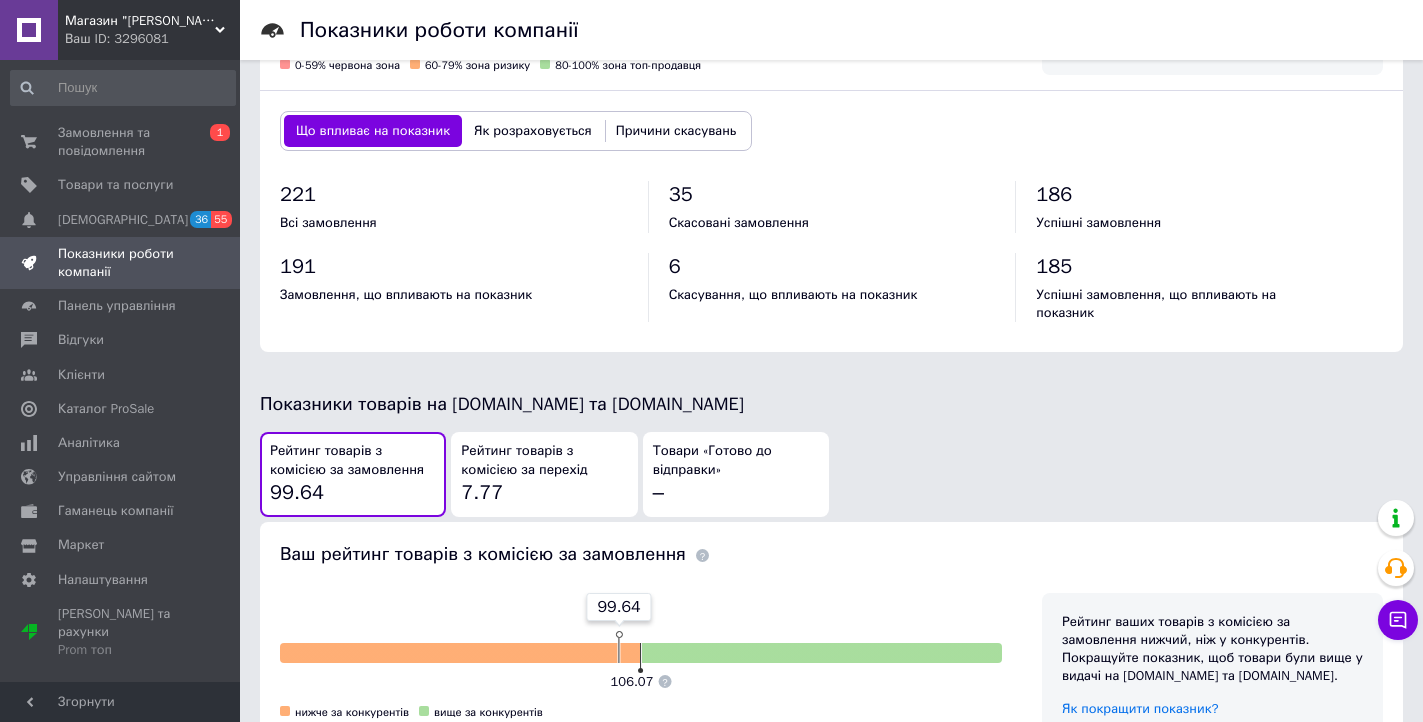 scroll, scrollTop: 766, scrollLeft: 0, axis: vertical 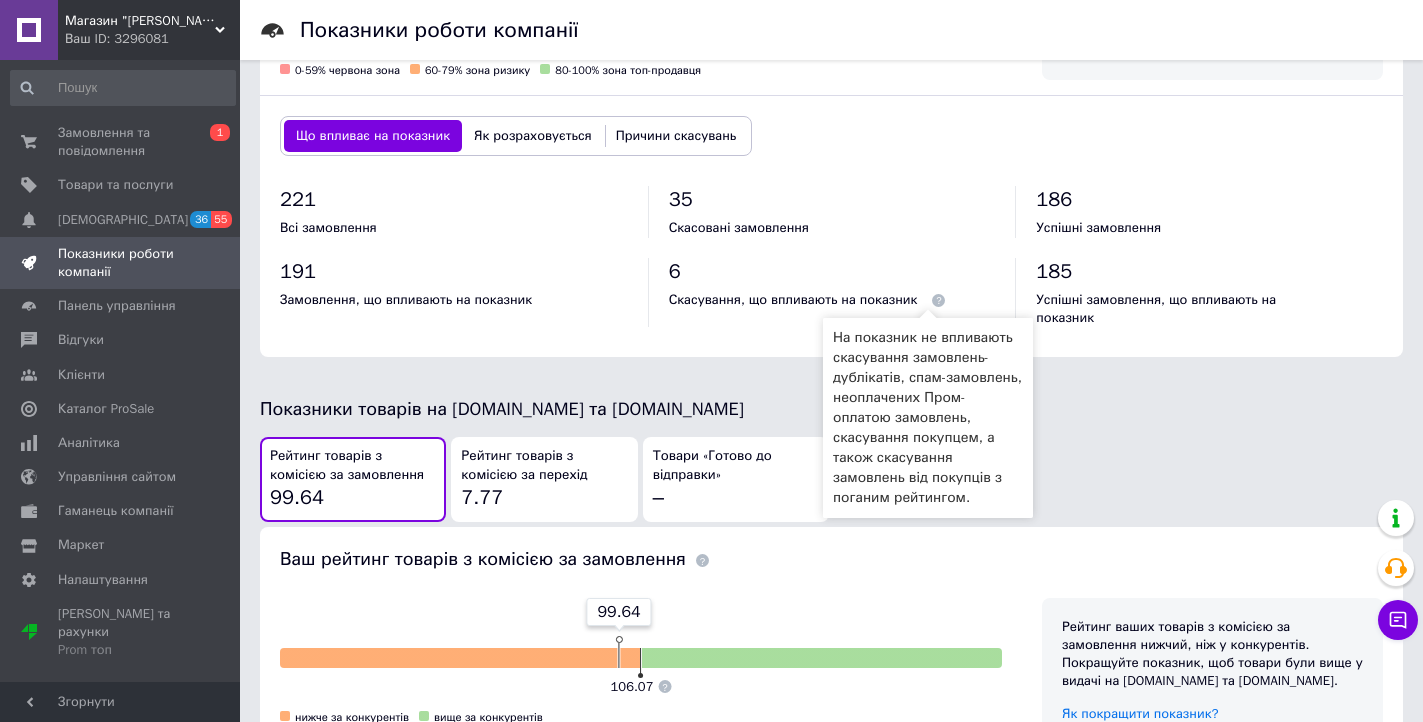 click at bounding box center [938, 300] 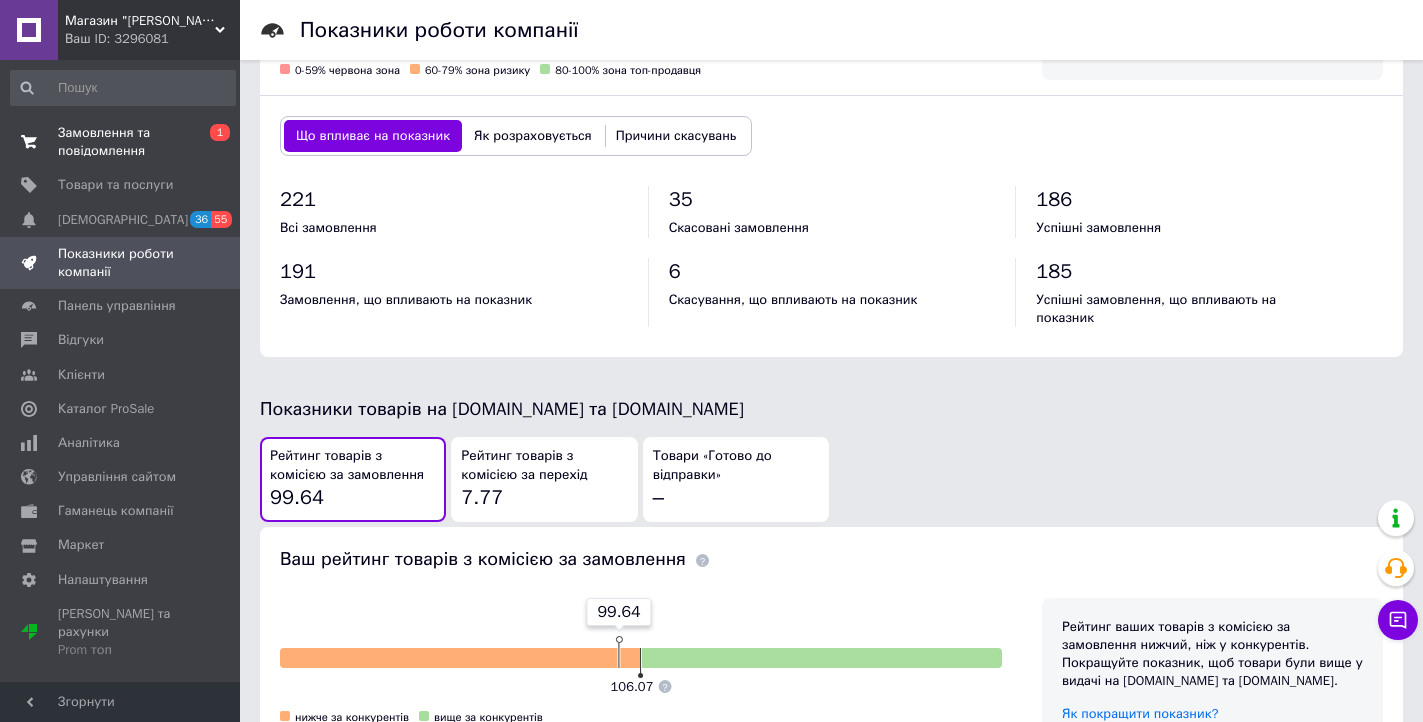 click on "Замовлення та повідомлення" at bounding box center (121, 142) 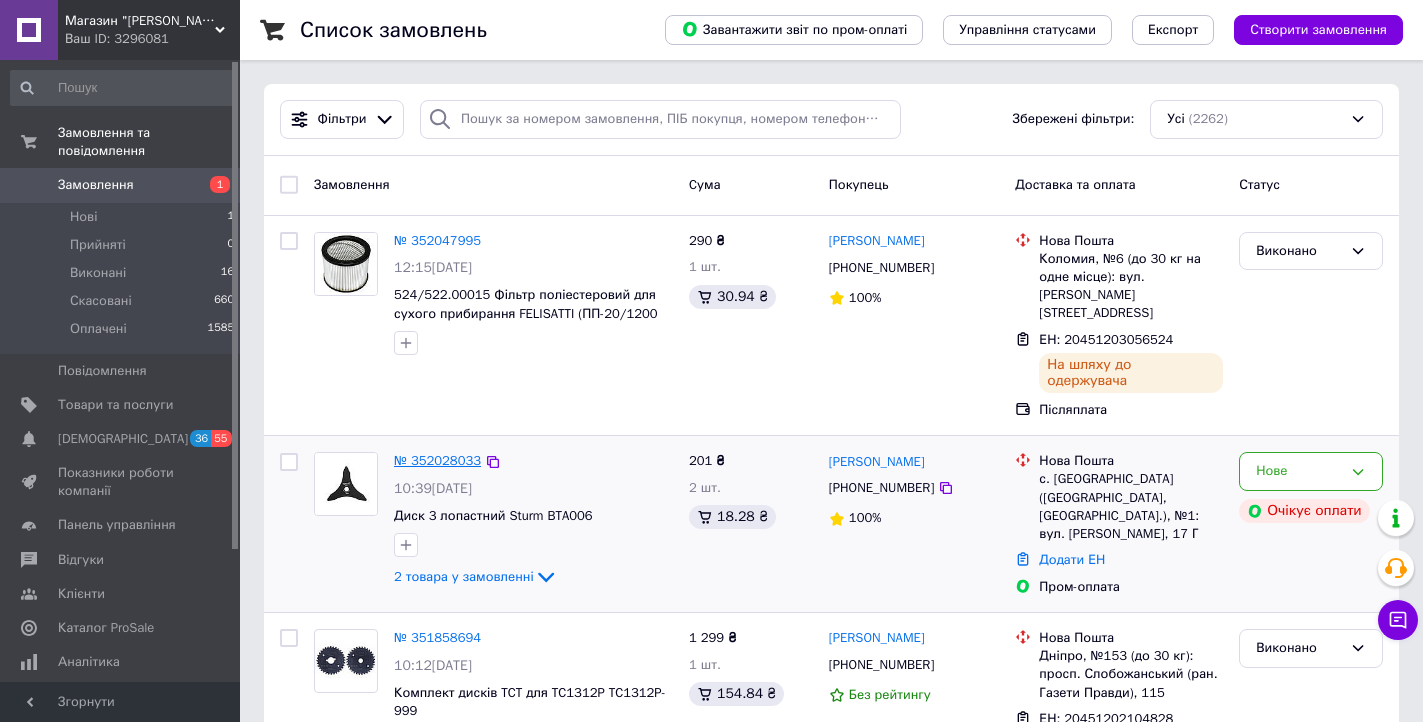 click on "№ 352028033" at bounding box center [437, 460] 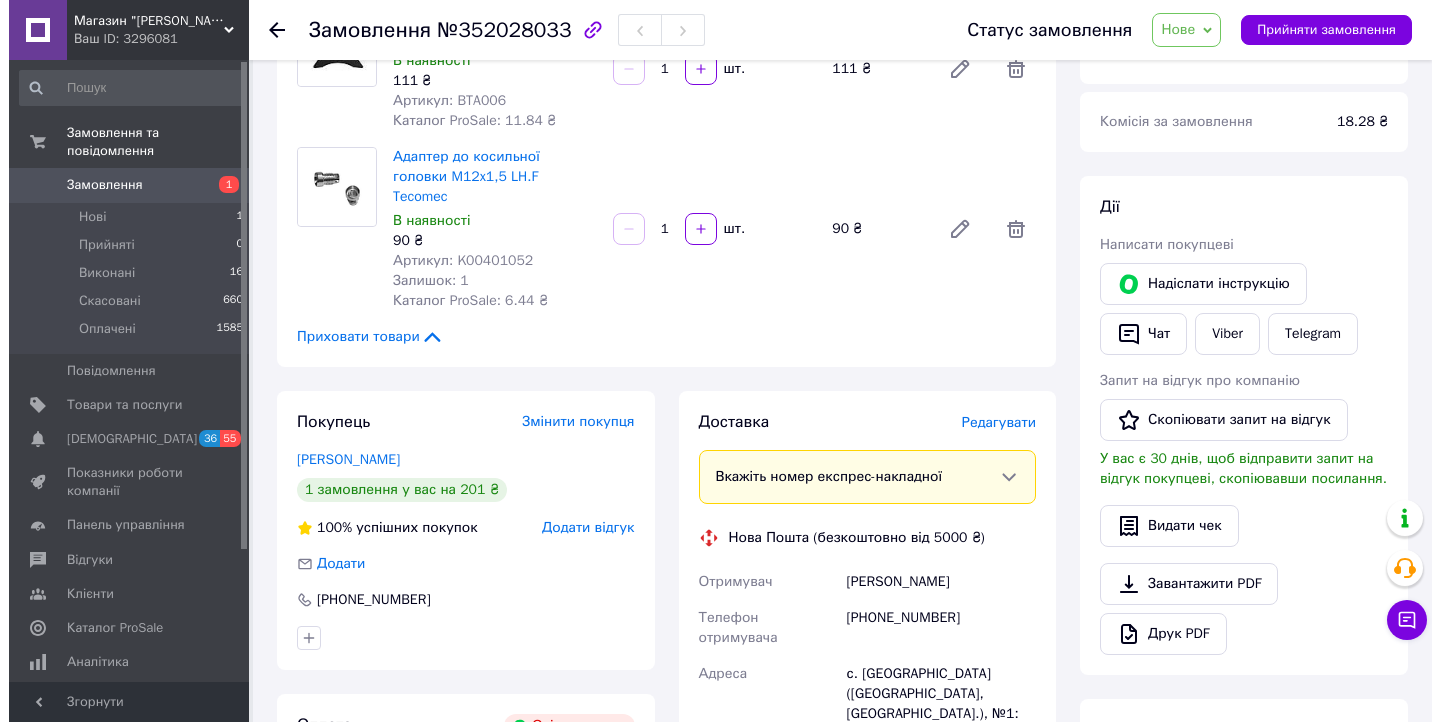scroll, scrollTop: 200, scrollLeft: 0, axis: vertical 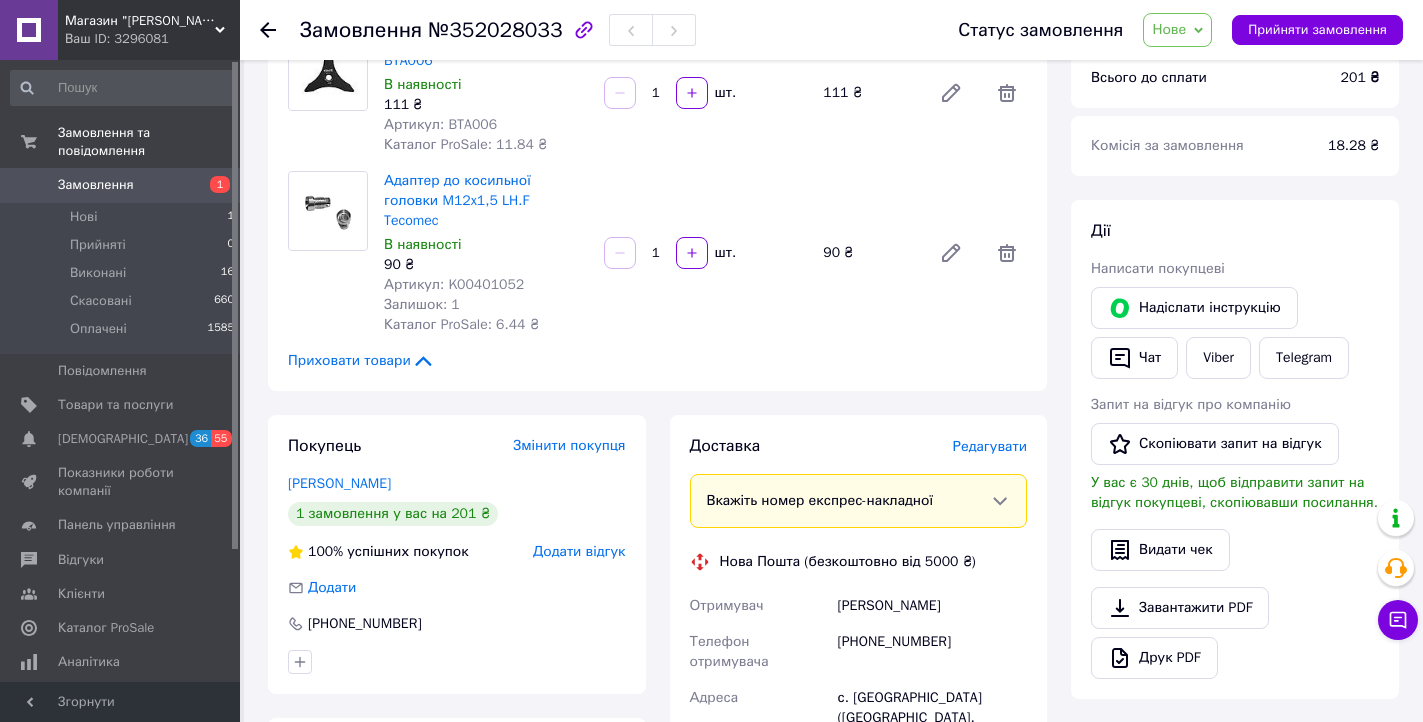 click on "Нове" at bounding box center [1169, 29] 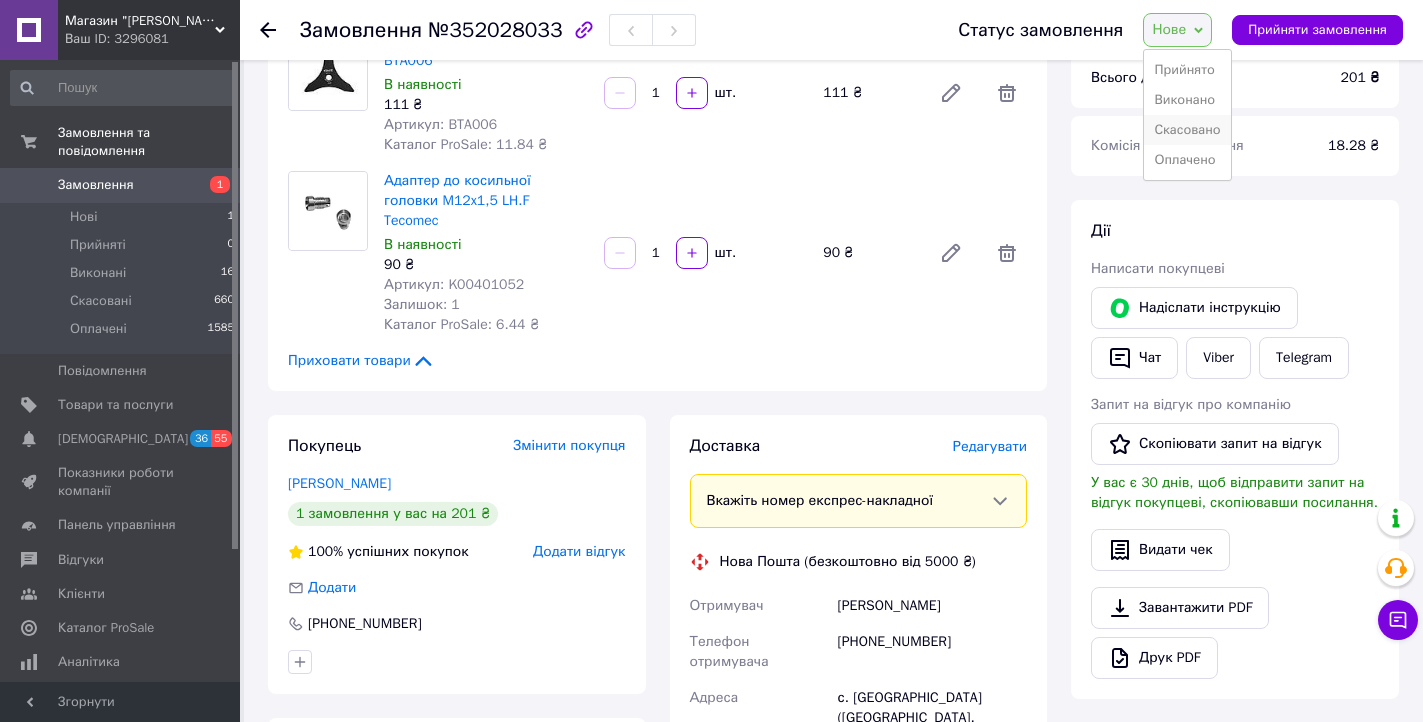 click on "Скасовано" at bounding box center [1187, 130] 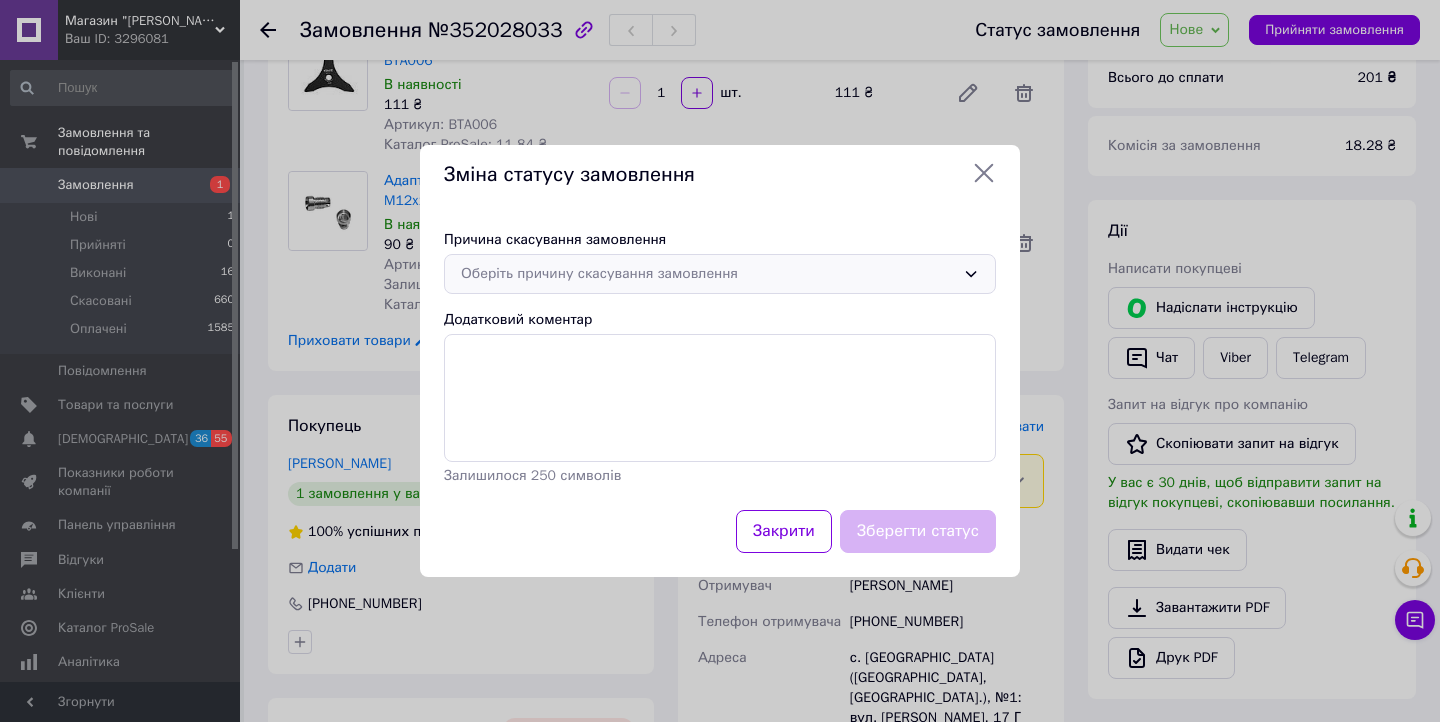 click on "Оберіть причину скасування замовлення" at bounding box center (708, 274) 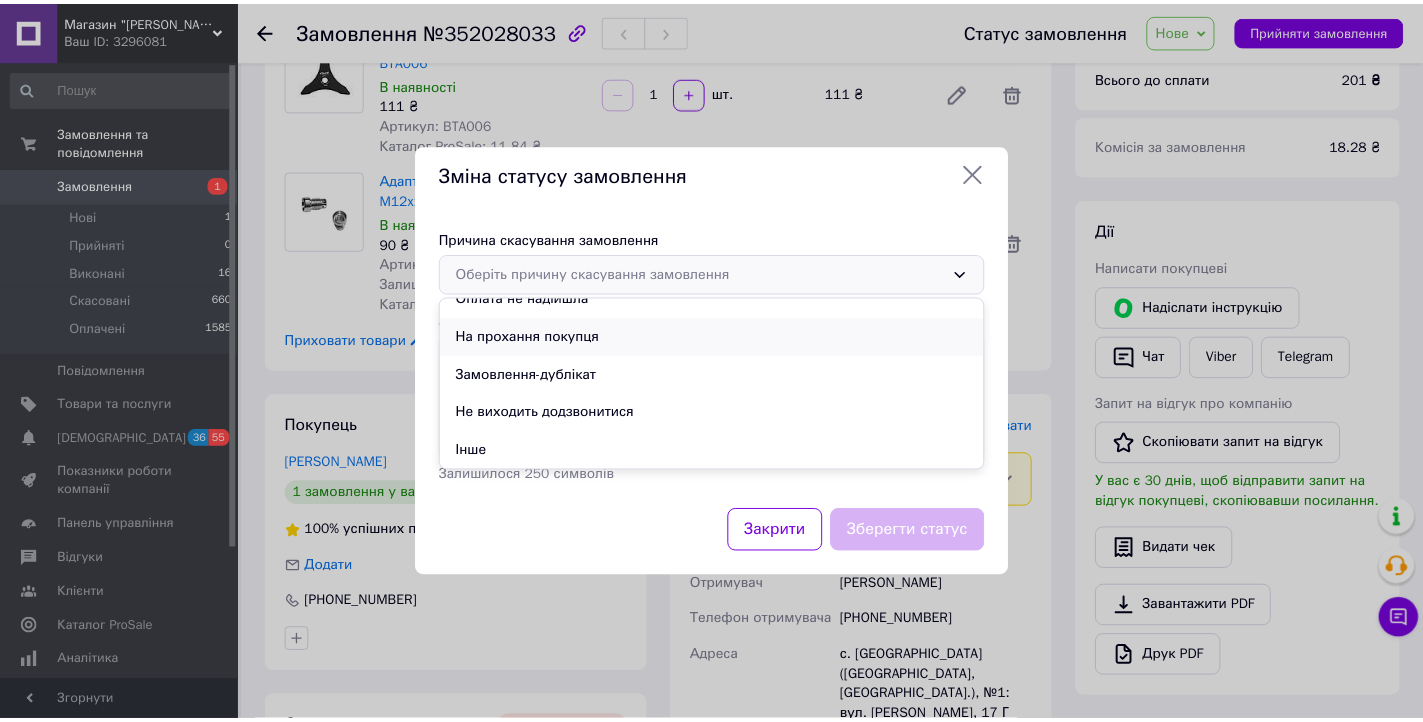 scroll, scrollTop: 0, scrollLeft: 0, axis: both 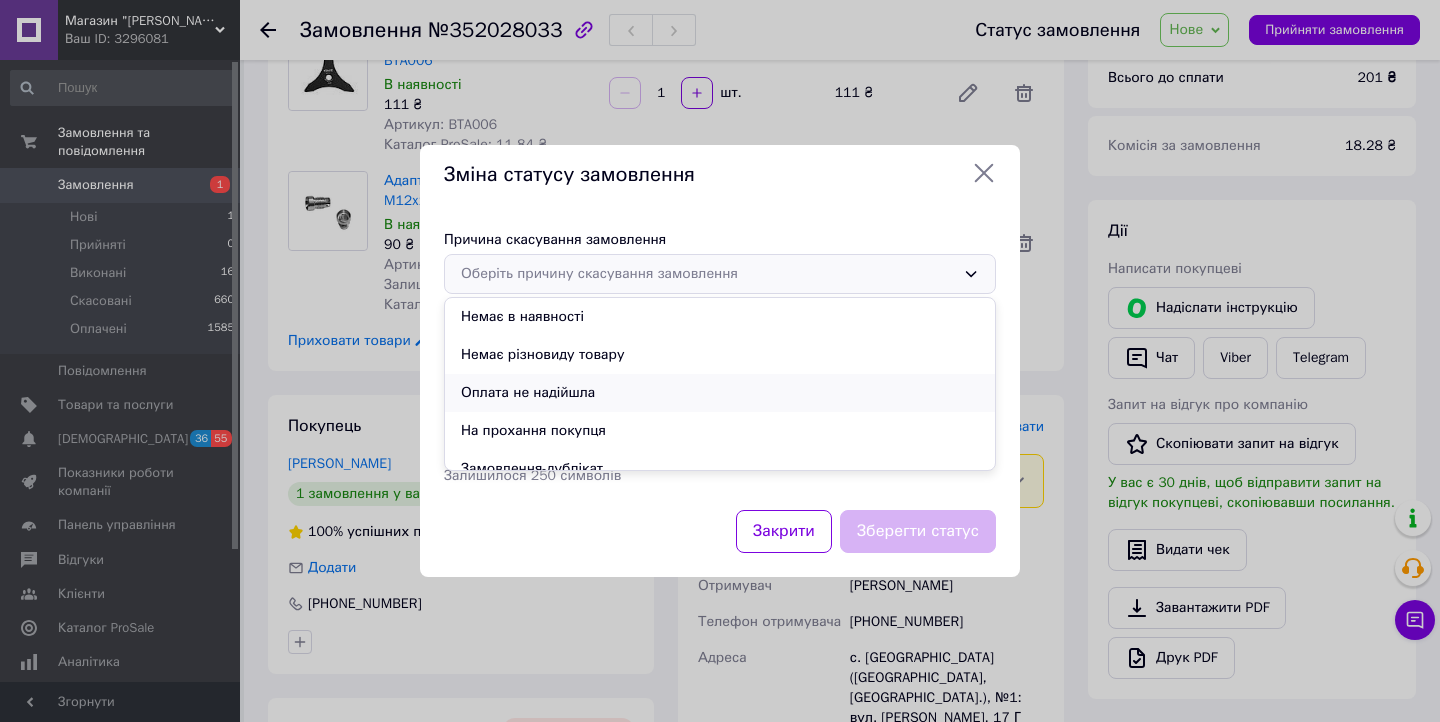 click on "Оплата не надійшла" at bounding box center (720, 393) 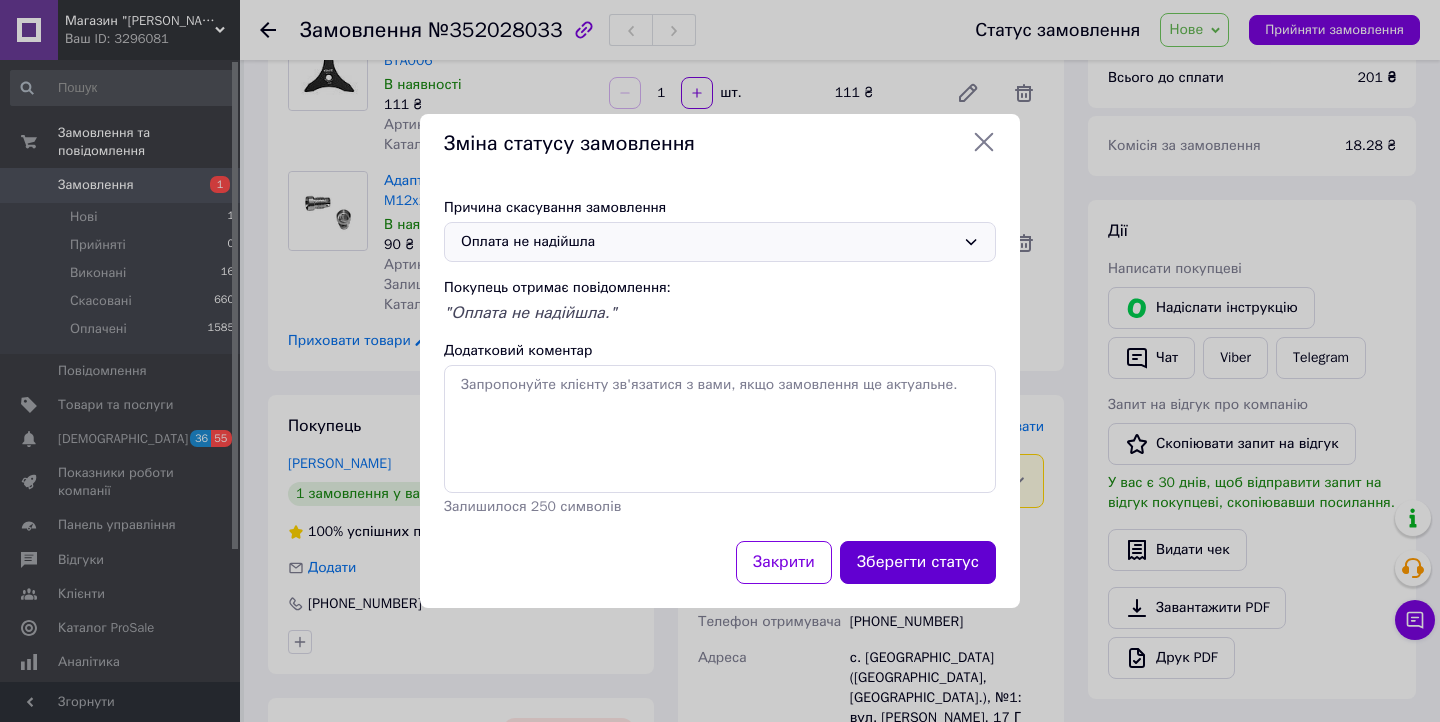 click on "Зберегти статус" at bounding box center [918, 562] 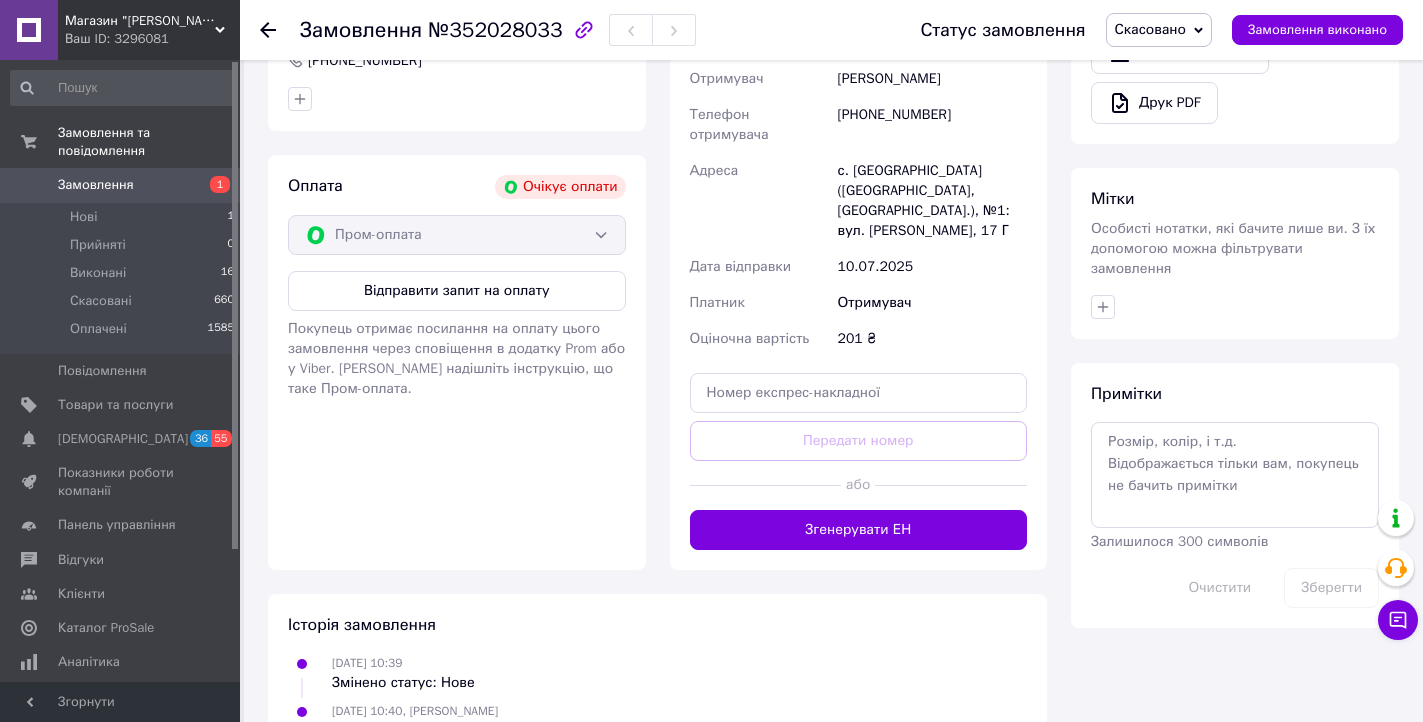 scroll, scrollTop: 770, scrollLeft: 0, axis: vertical 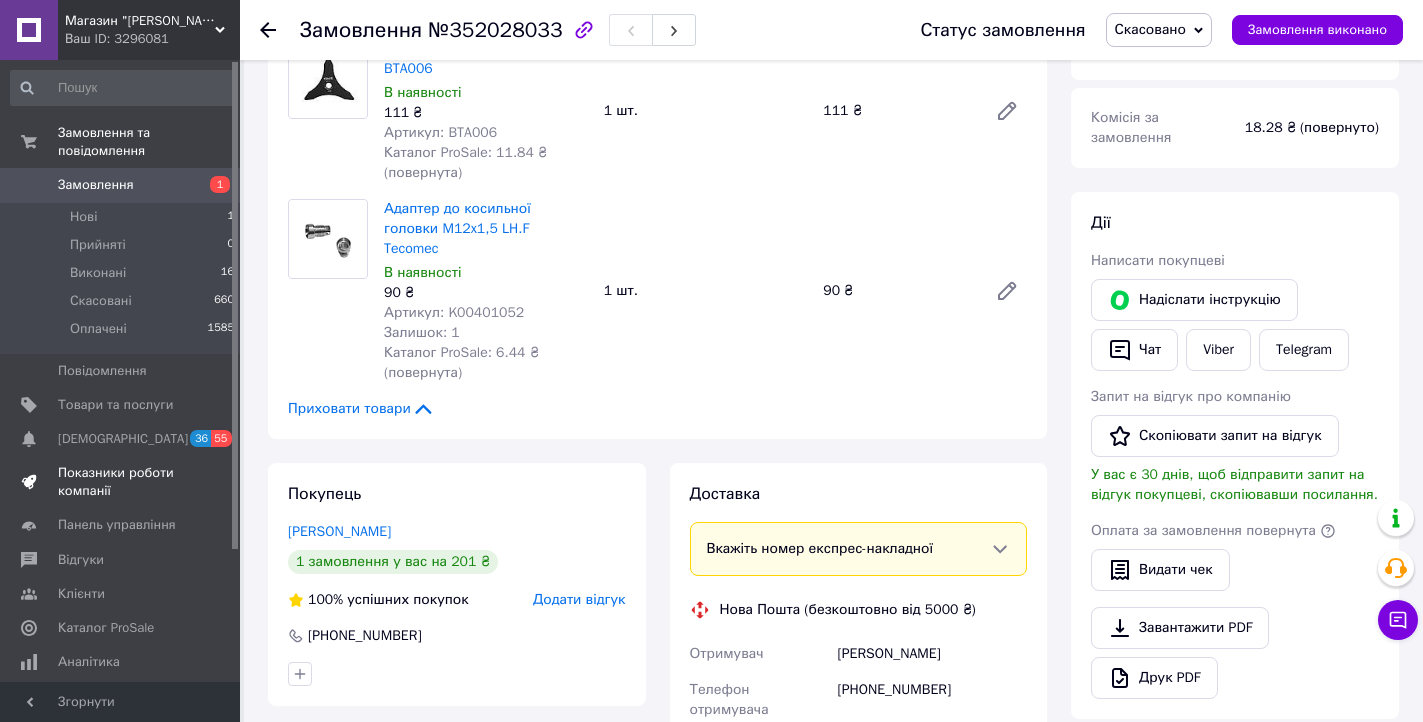 click on "Показники роботи компанії" at bounding box center (121, 482) 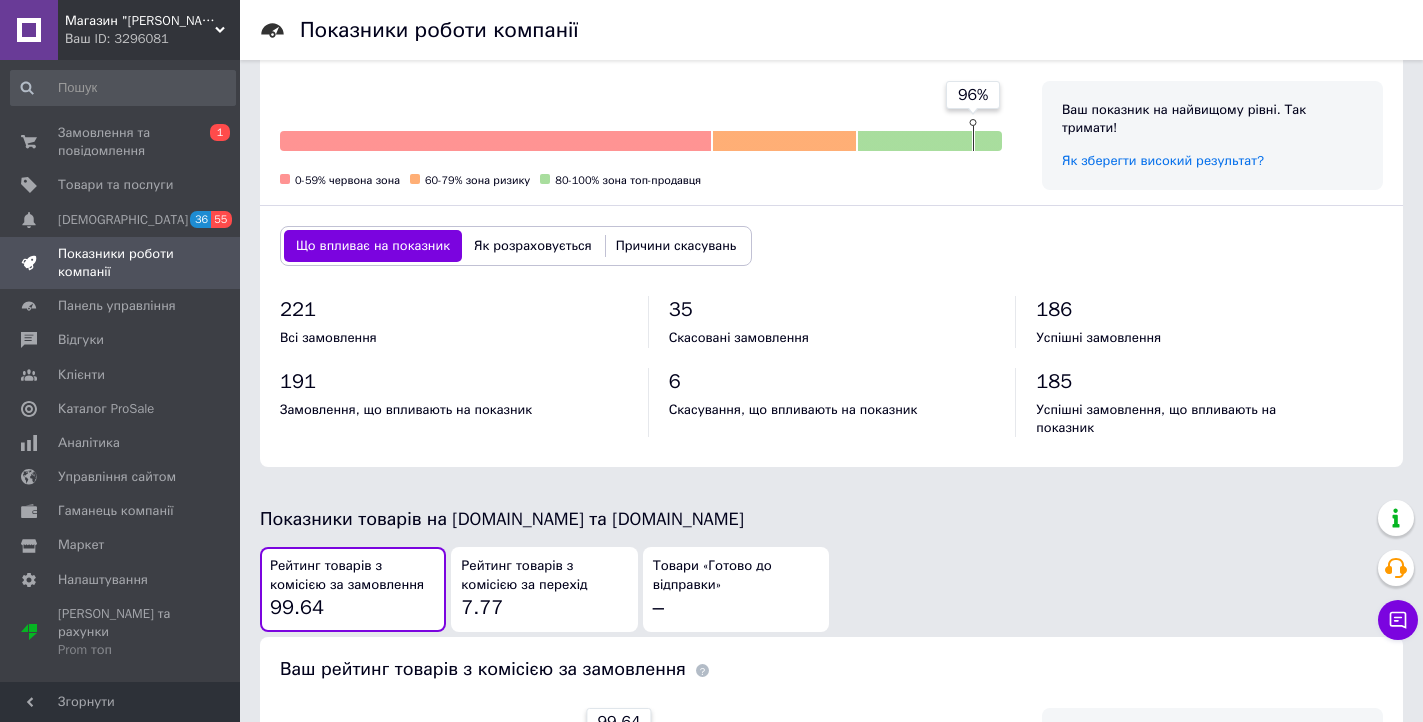 scroll, scrollTop: 900, scrollLeft: 0, axis: vertical 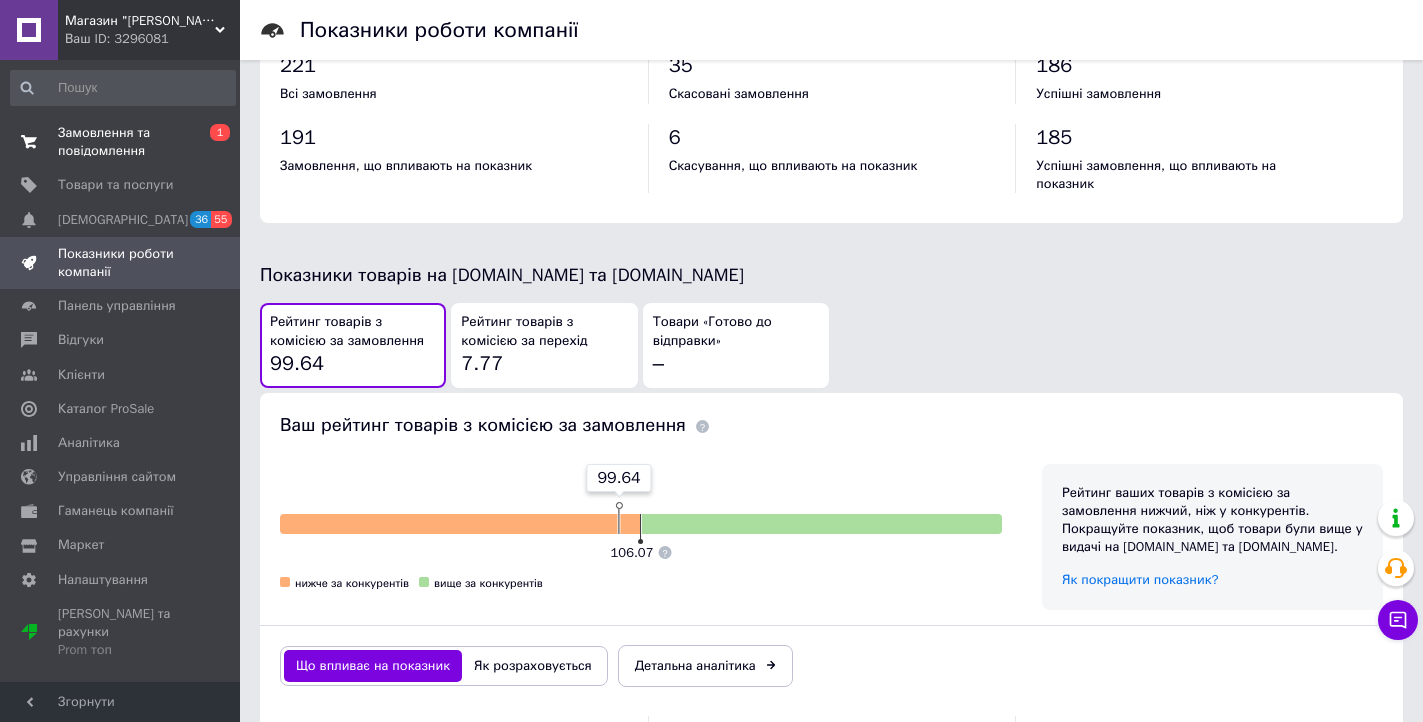click on "Замовлення та повідомлення" at bounding box center (121, 142) 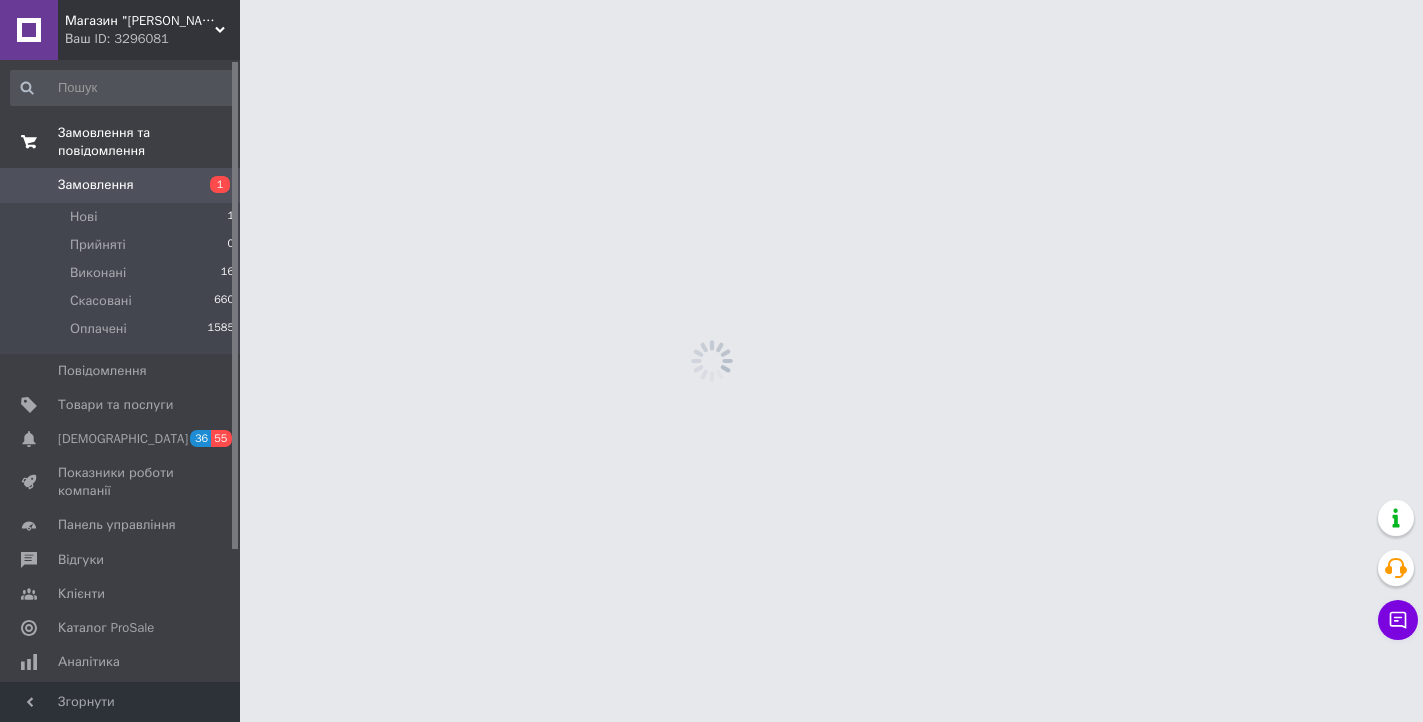 scroll, scrollTop: 0, scrollLeft: 0, axis: both 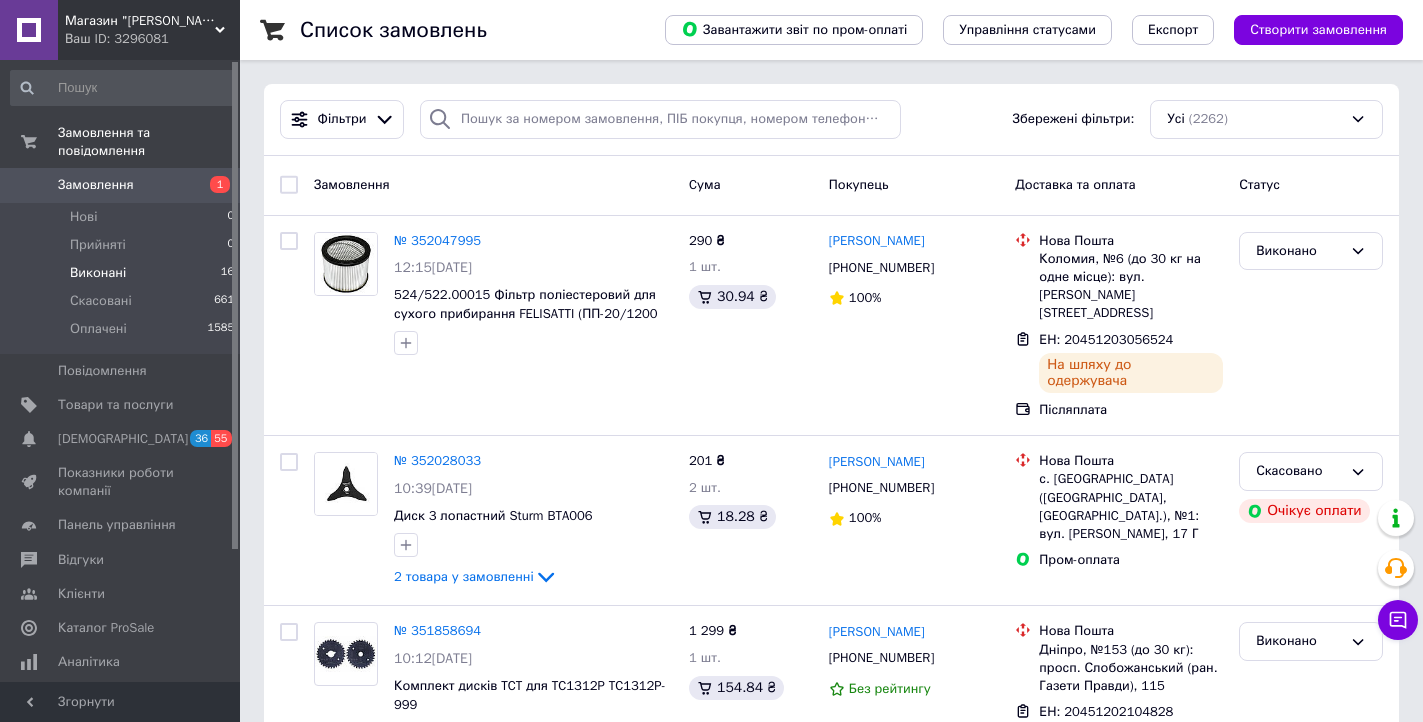 click on "Виконані" at bounding box center [98, 273] 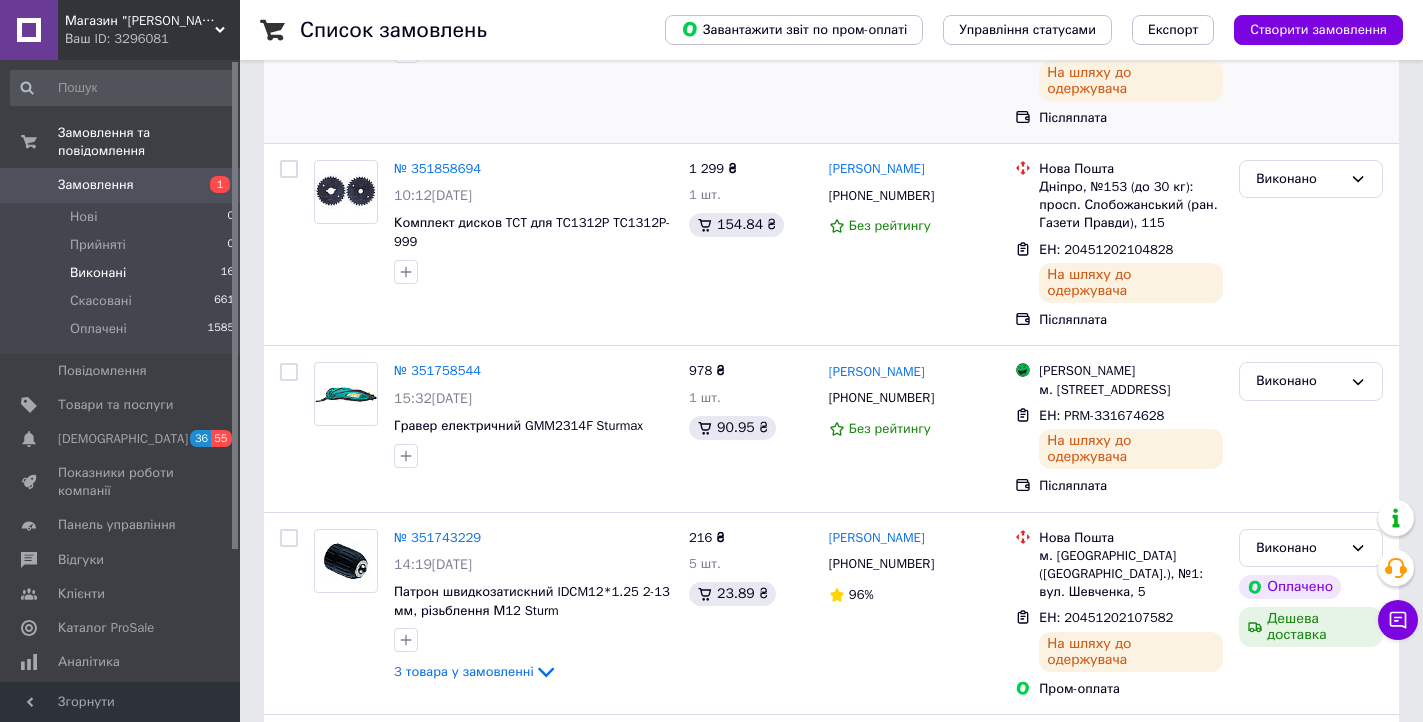 scroll, scrollTop: 400, scrollLeft: 0, axis: vertical 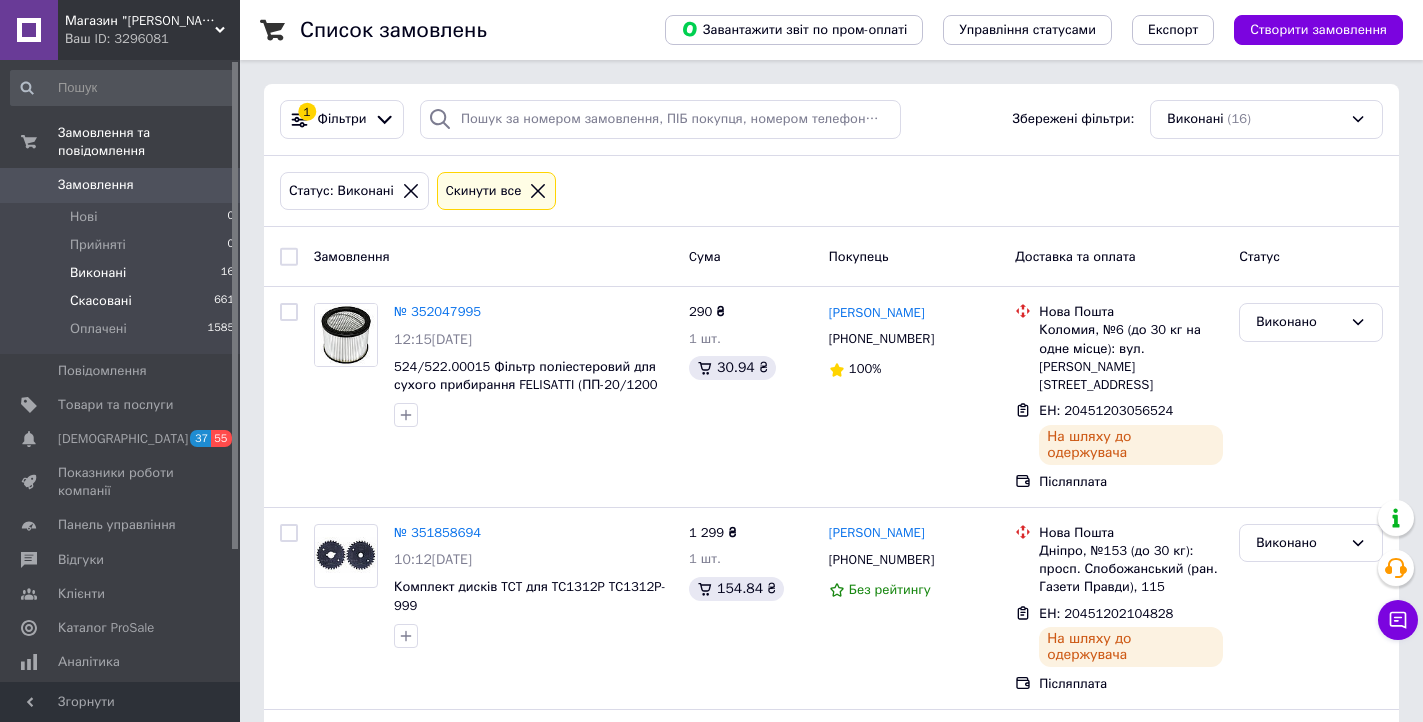 click on "Скасовані" at bounding box center (101, 301) 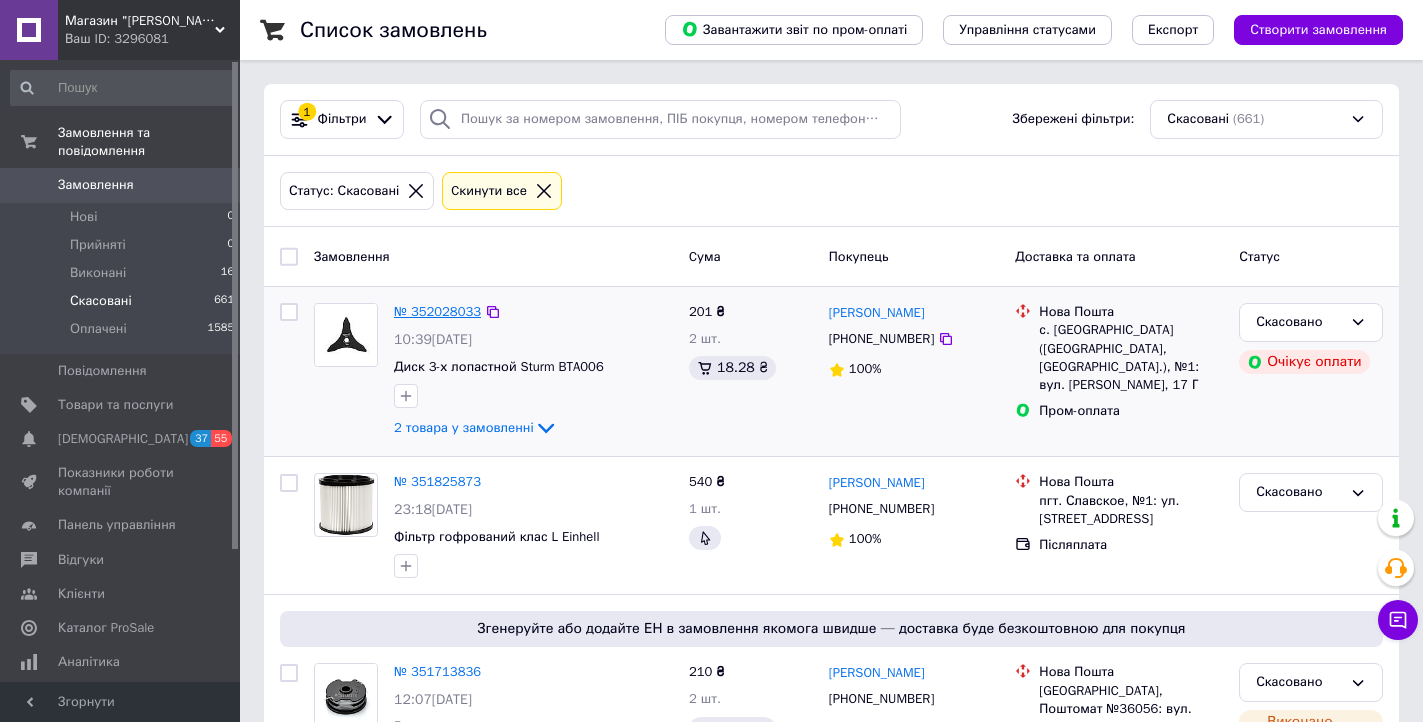click on "№ 352028033" at bounding box center (437, 311) 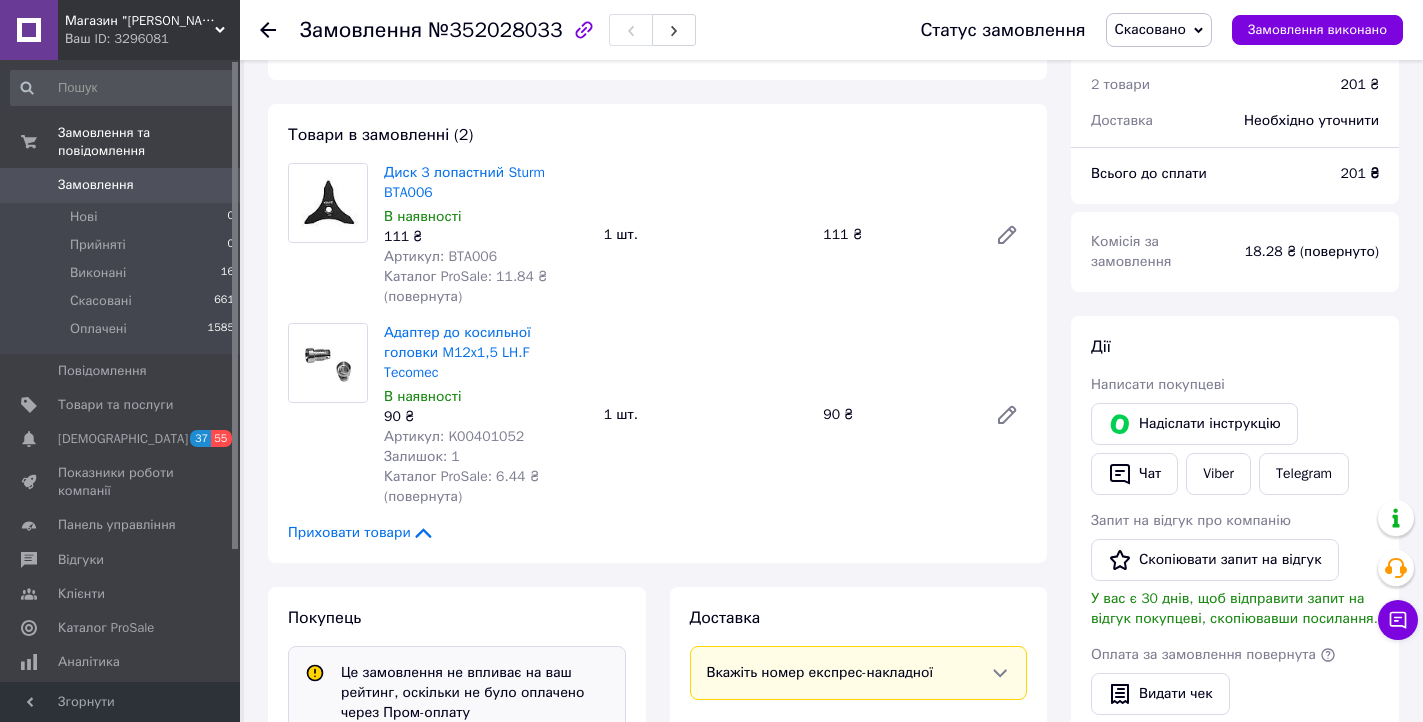 scroll, scrollTop: 0, scrollLeft: 0, axis: both 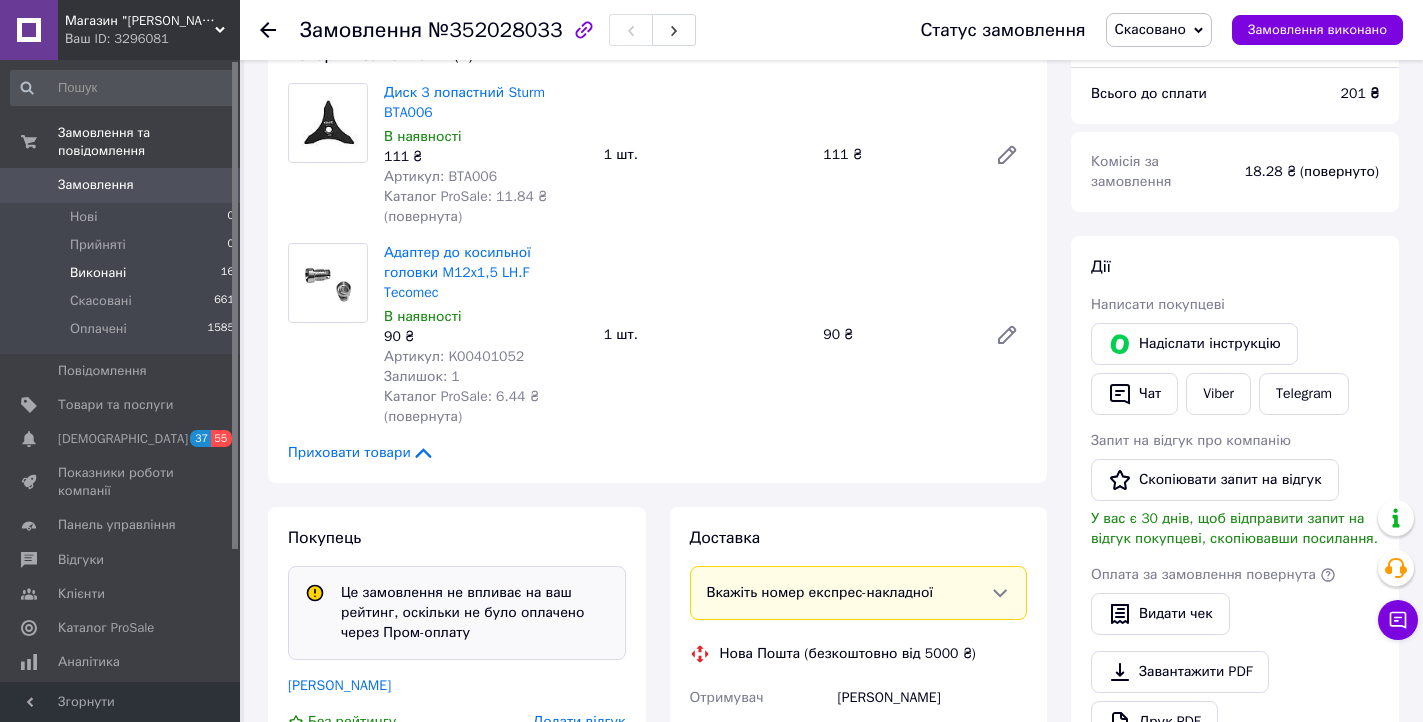 click on "Виконані" at bounding box center [98, 273] 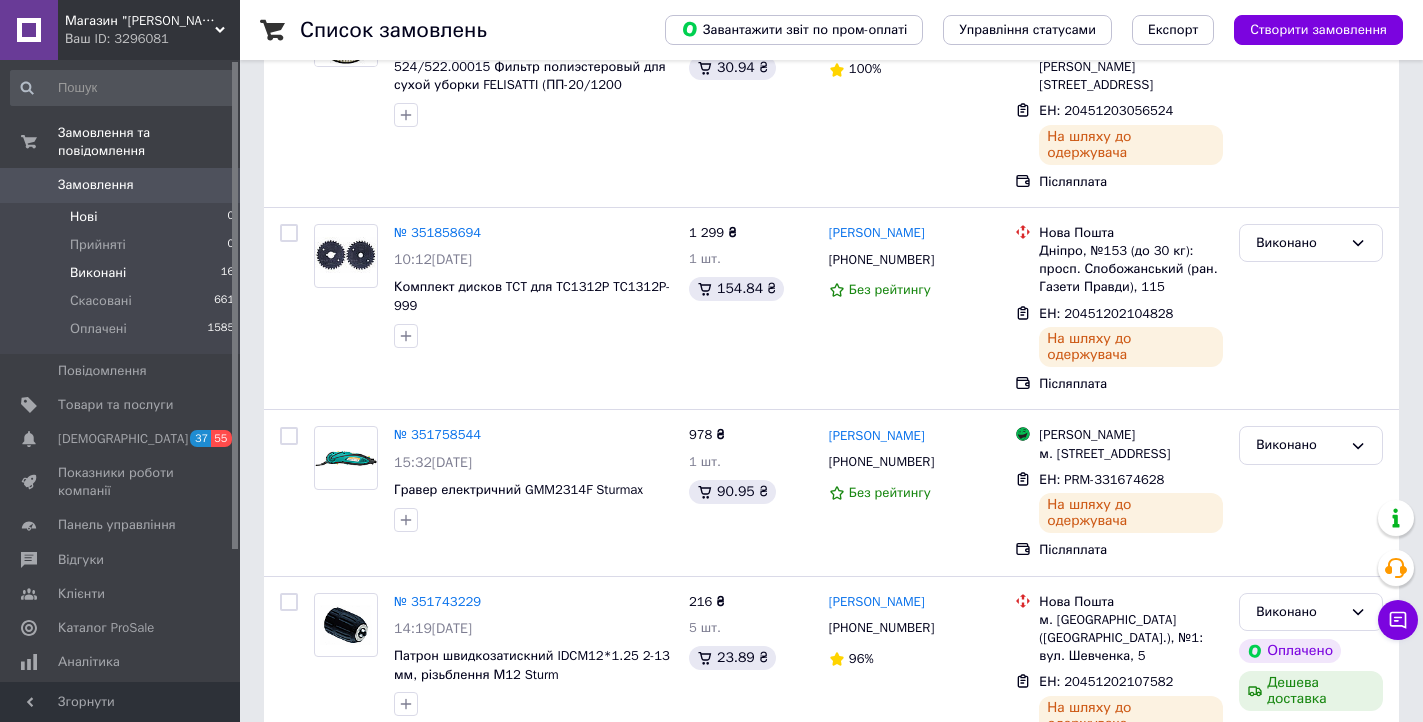 scroll, scrollTop: 0, scrollLeft: 0, axis: both 